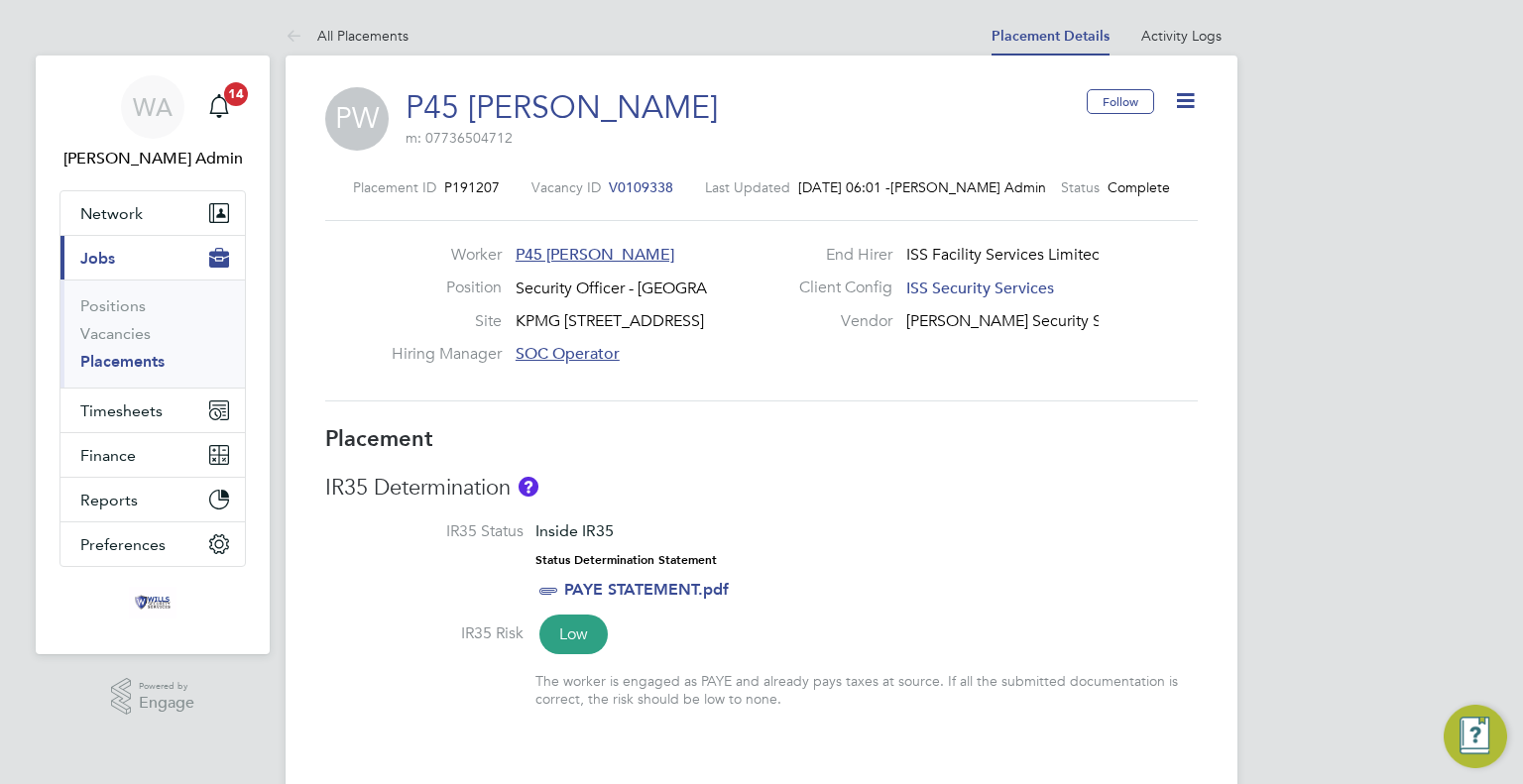 scroll, scrollTop: 0, scrollLeft: 0, axis: both 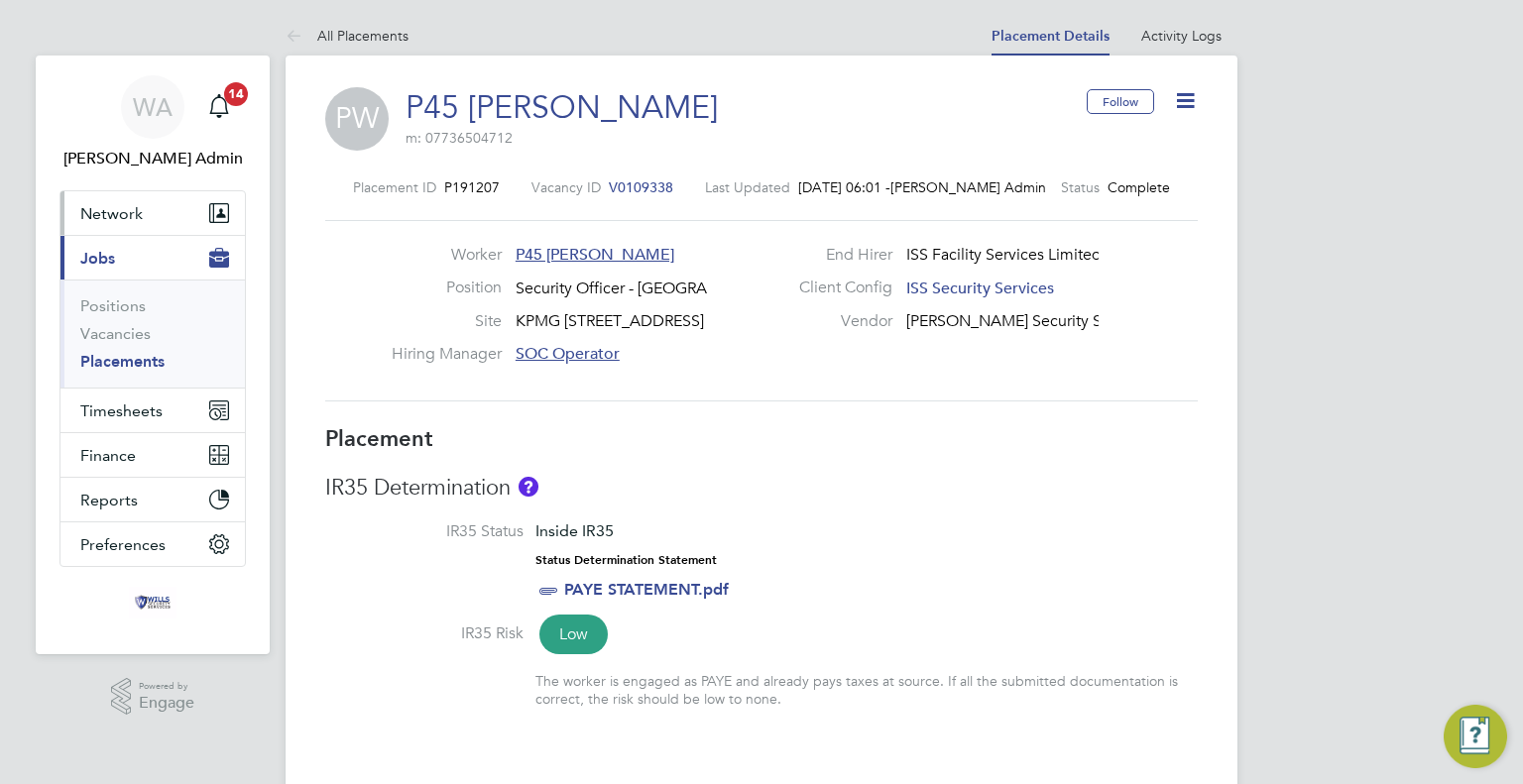 click on "Network" at bounding box center [111, 213] 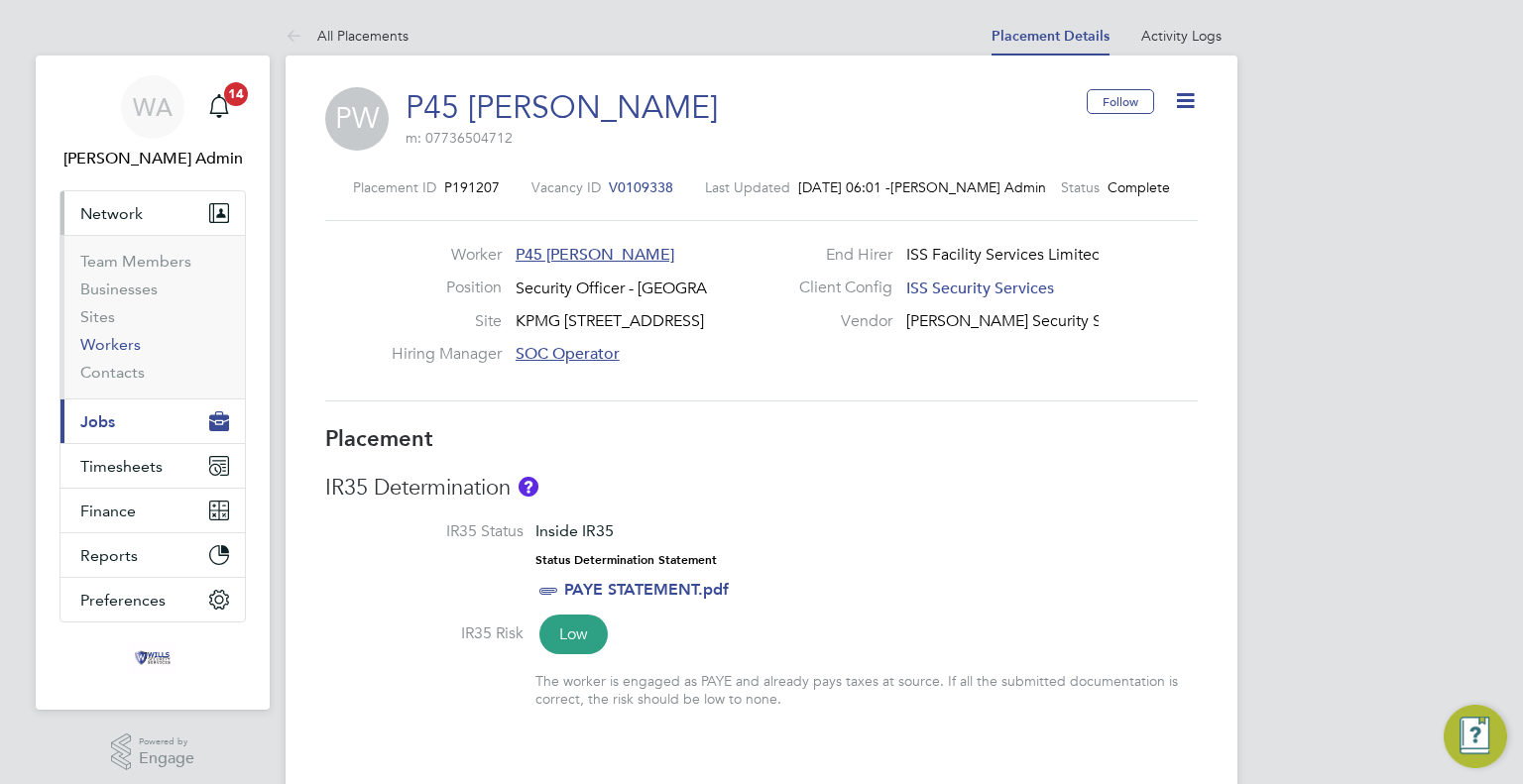 click on "Workers" at bounding box center [110, 344] 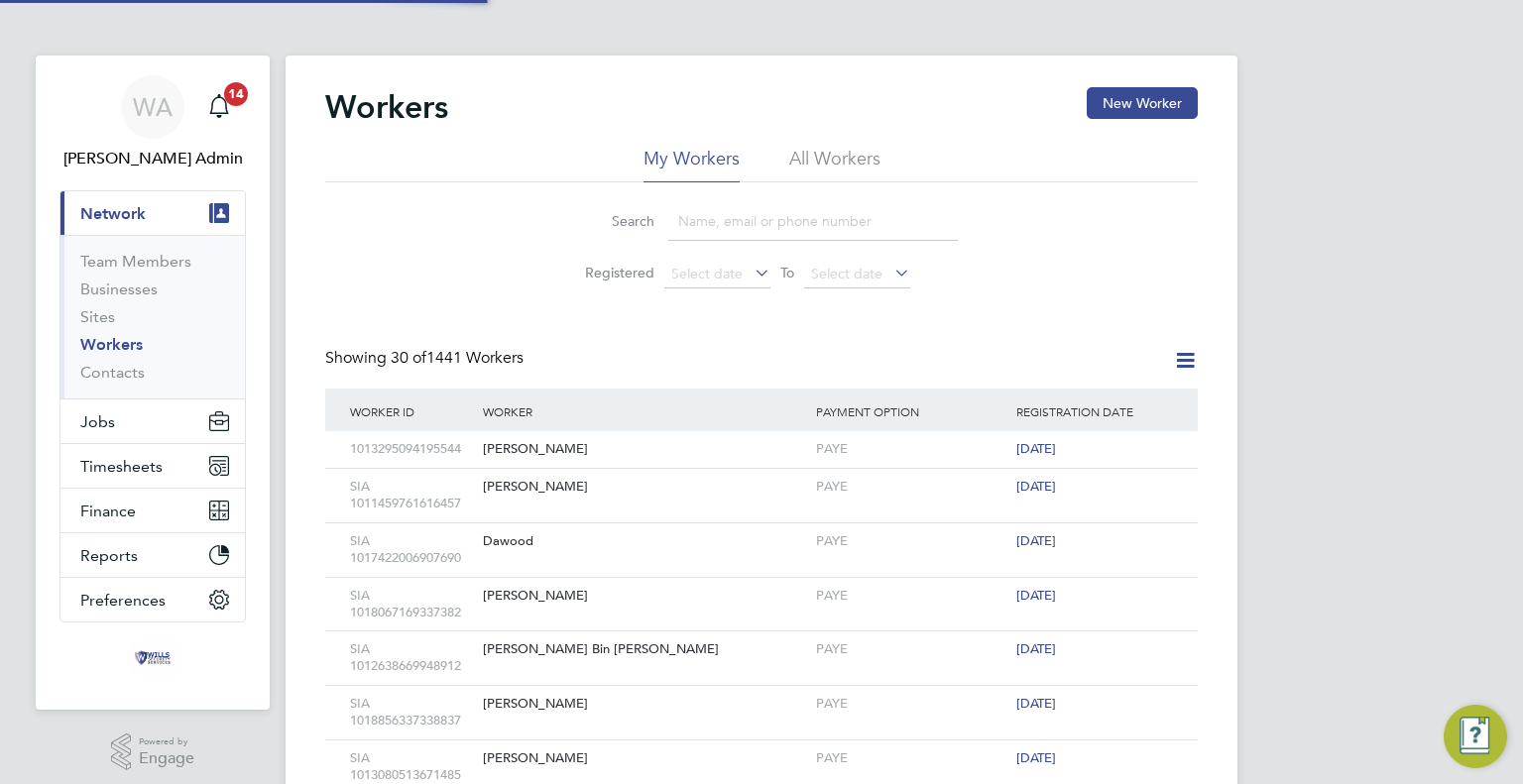 click 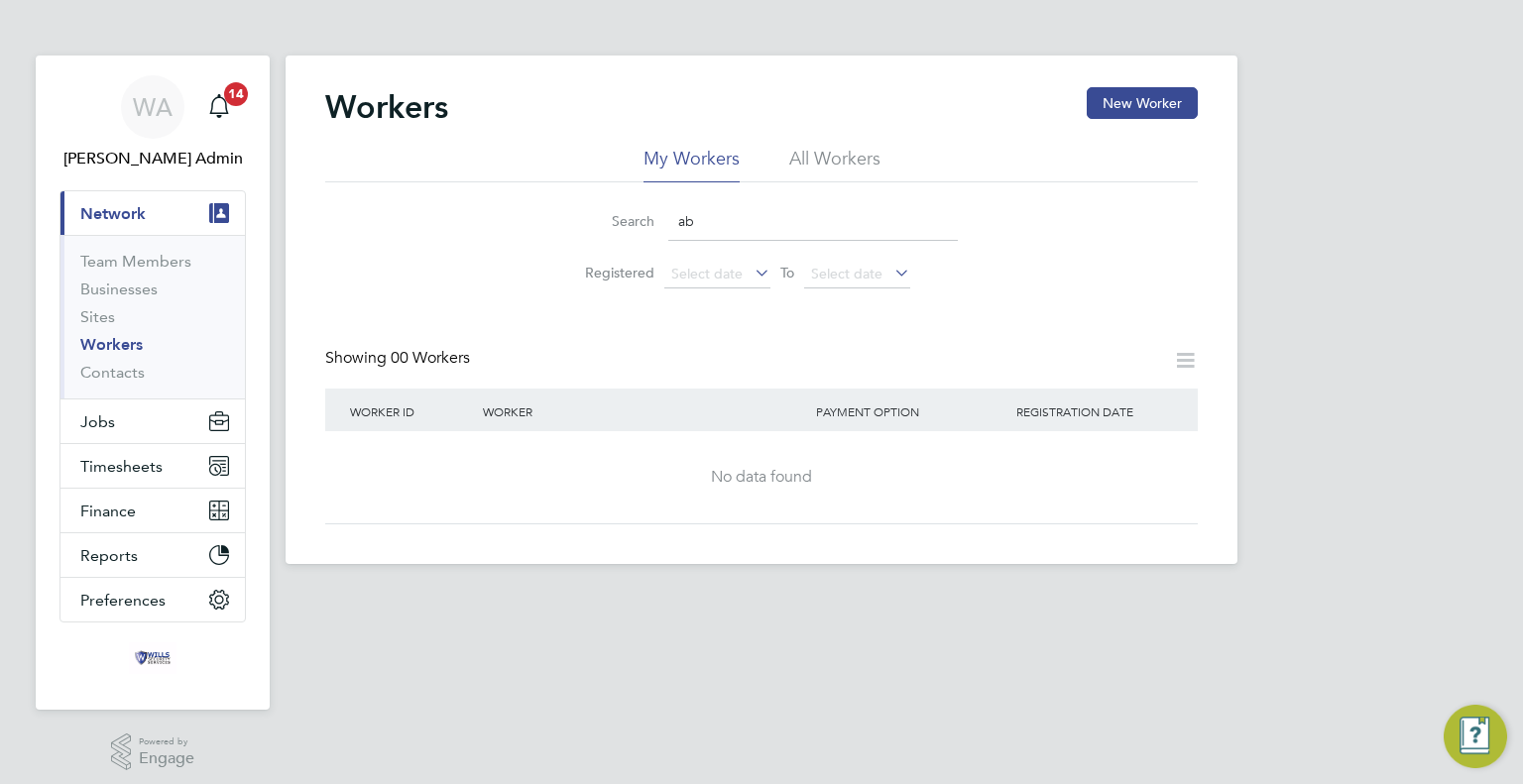 type on "a" 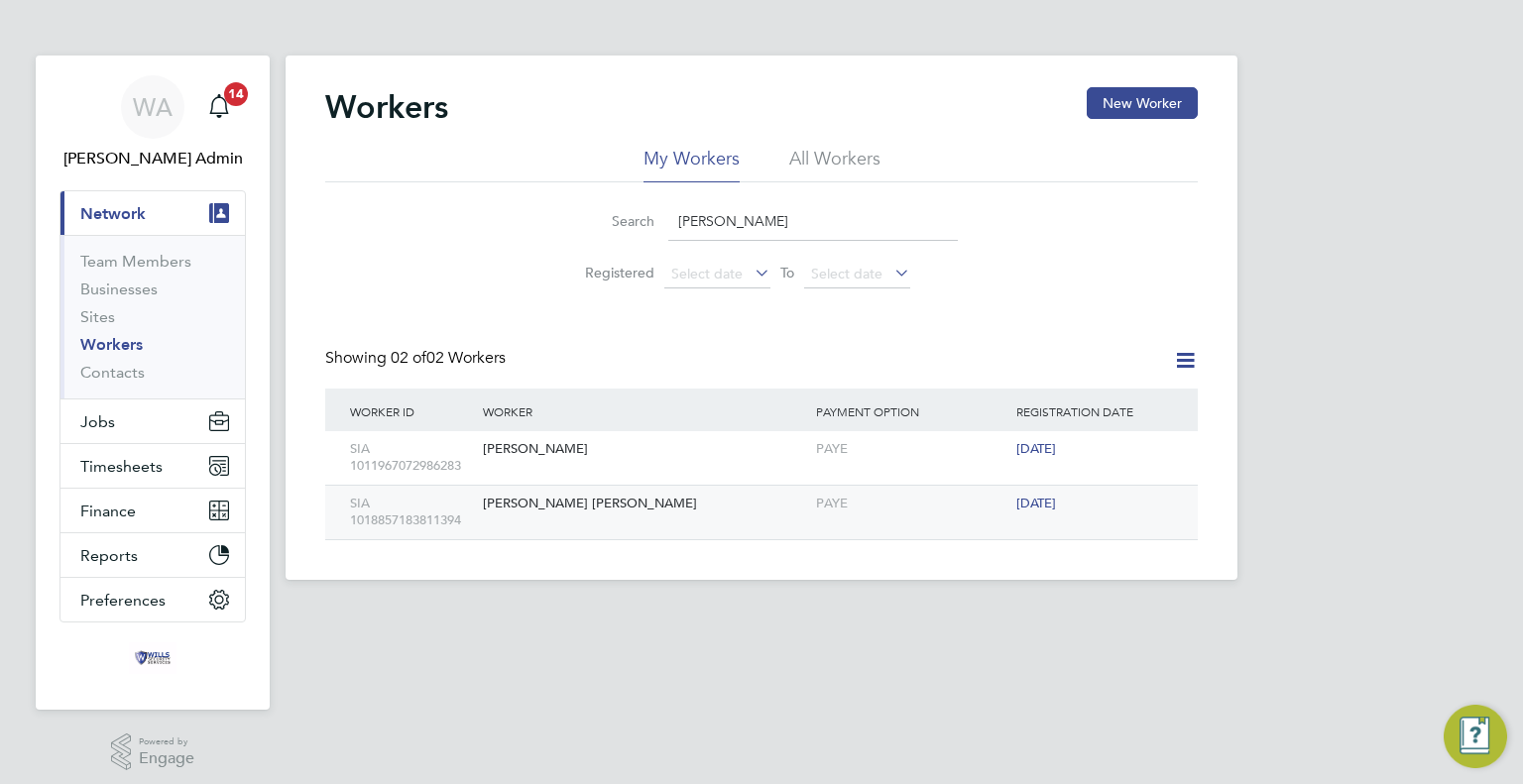 type on "ayyaz" 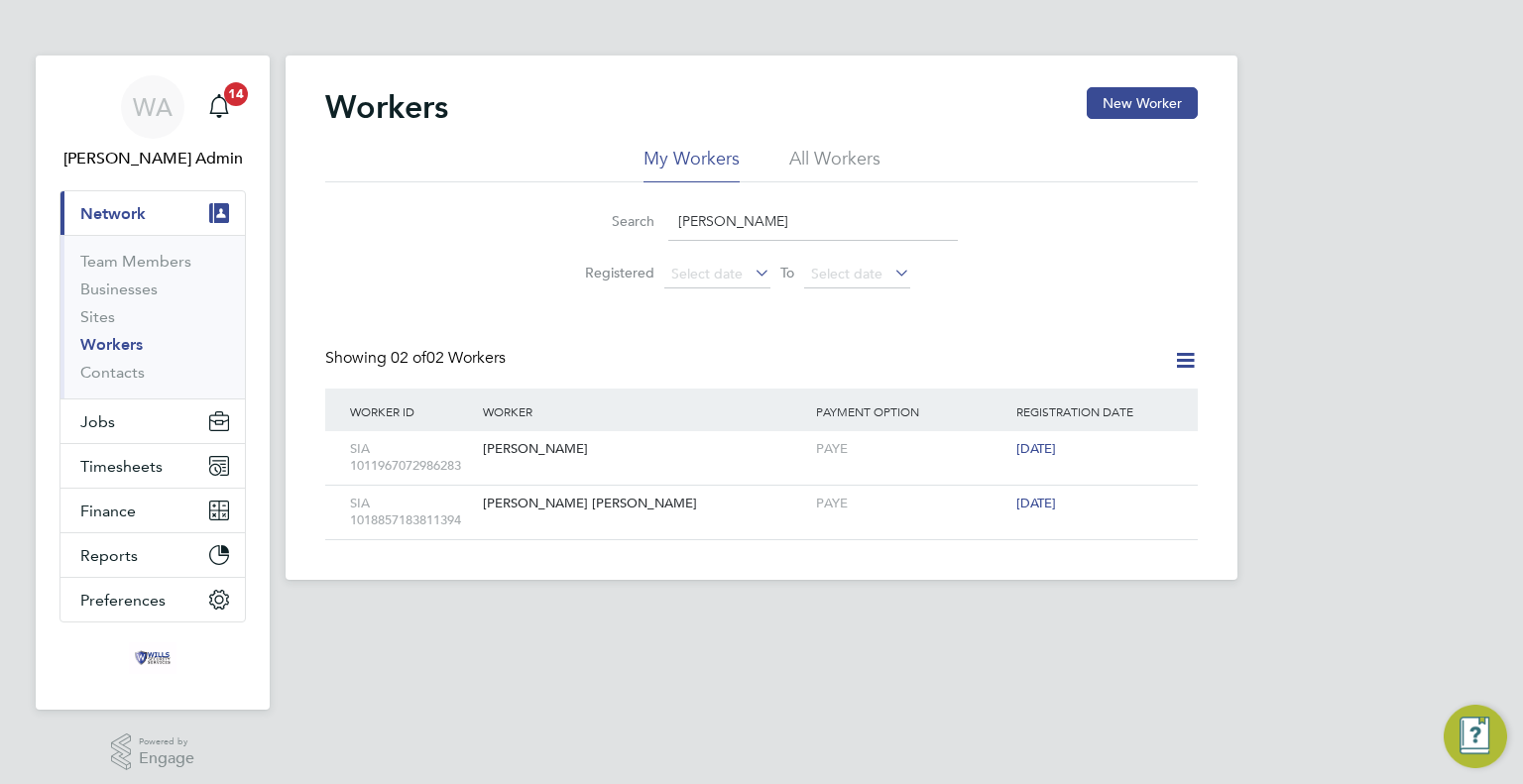 drag, startPoint x: 491, startPoint y: 256, endPoint x: 396, endPoint y: 306, distance: 107.354553 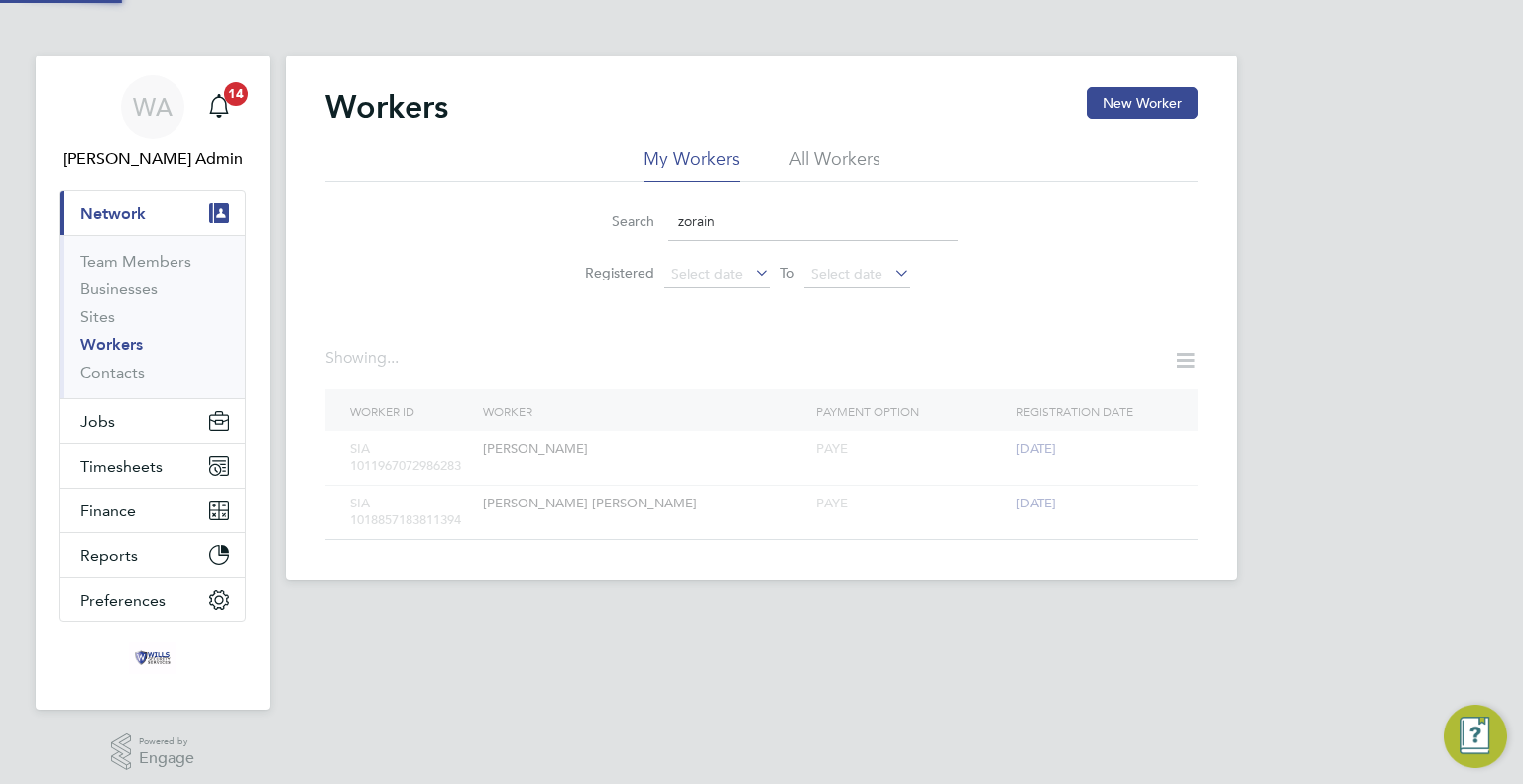 type on "zorain" 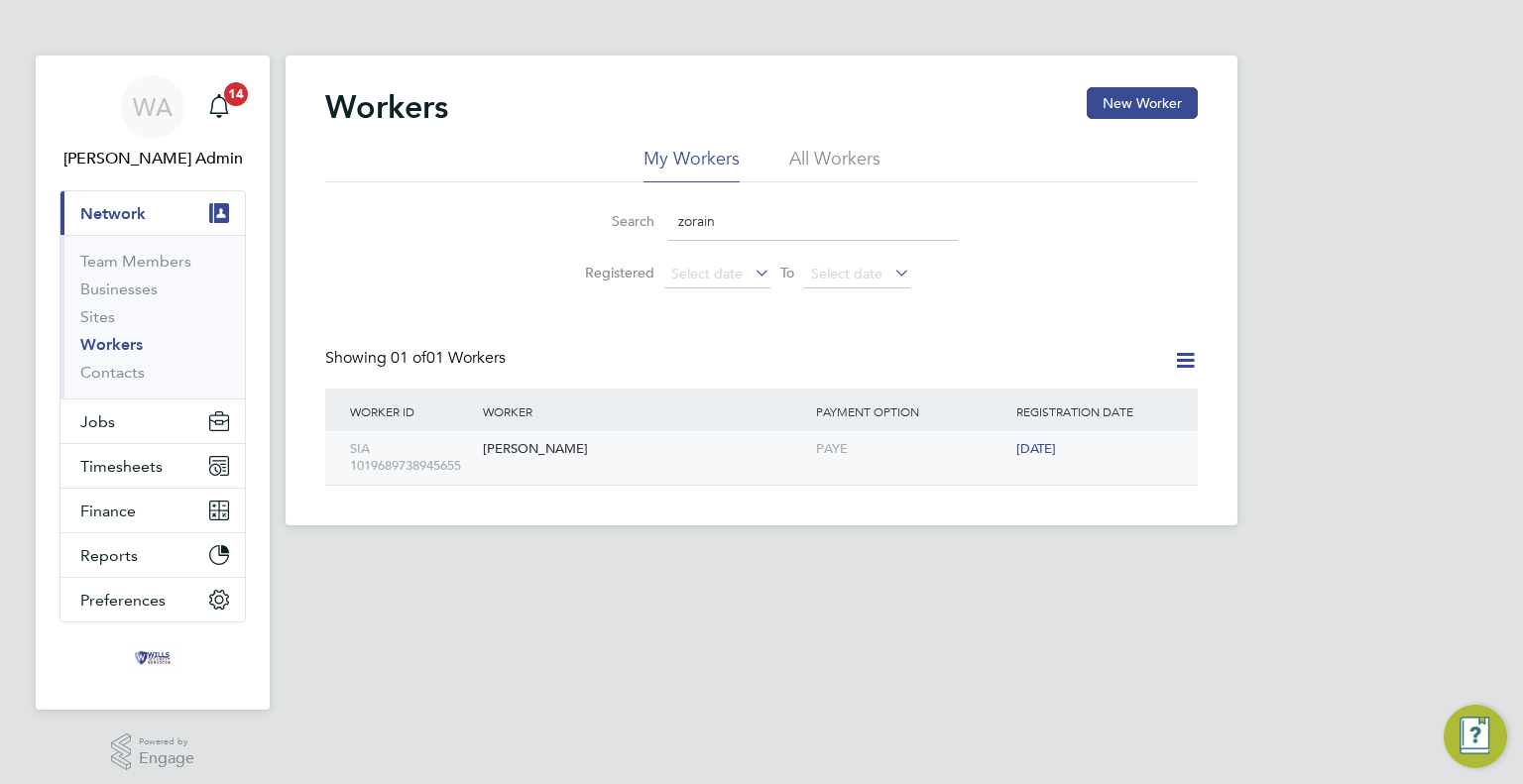 click on "SIA 1019689738945655" 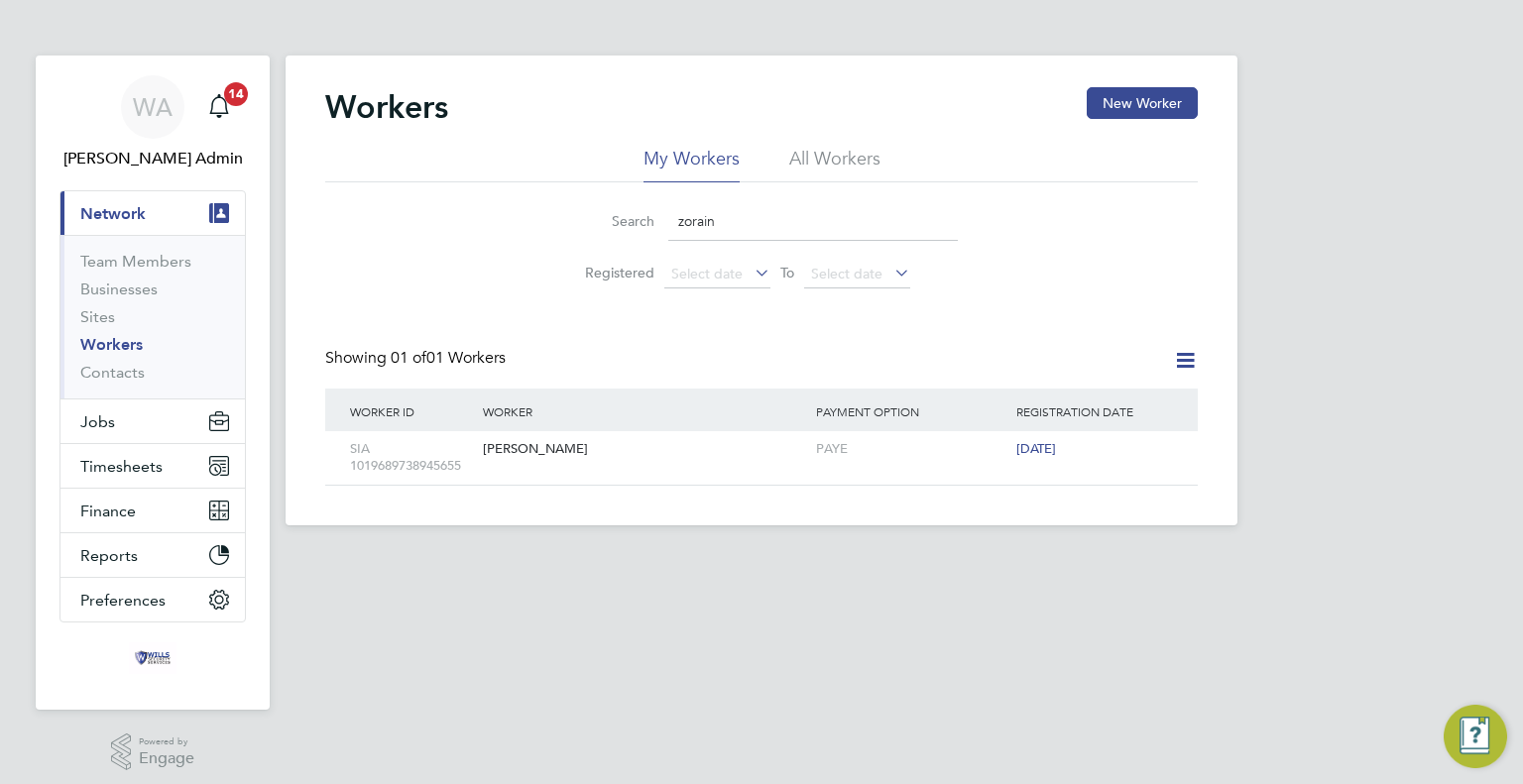 drag, startPoint x: 774, startPoint y: 231, endPoint x: 593, endPoint y: 215, distance: 181.70581 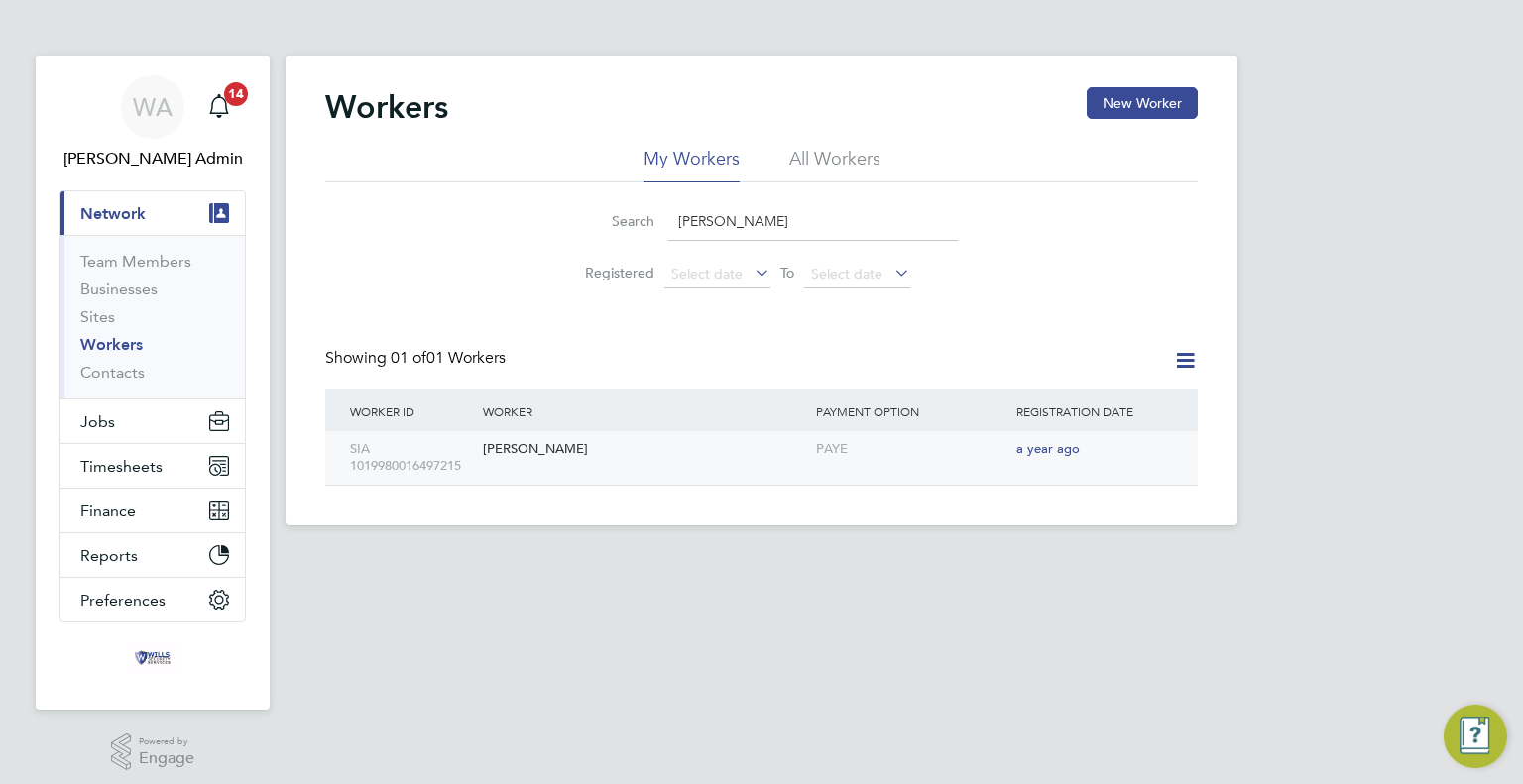 type on "usman babar" 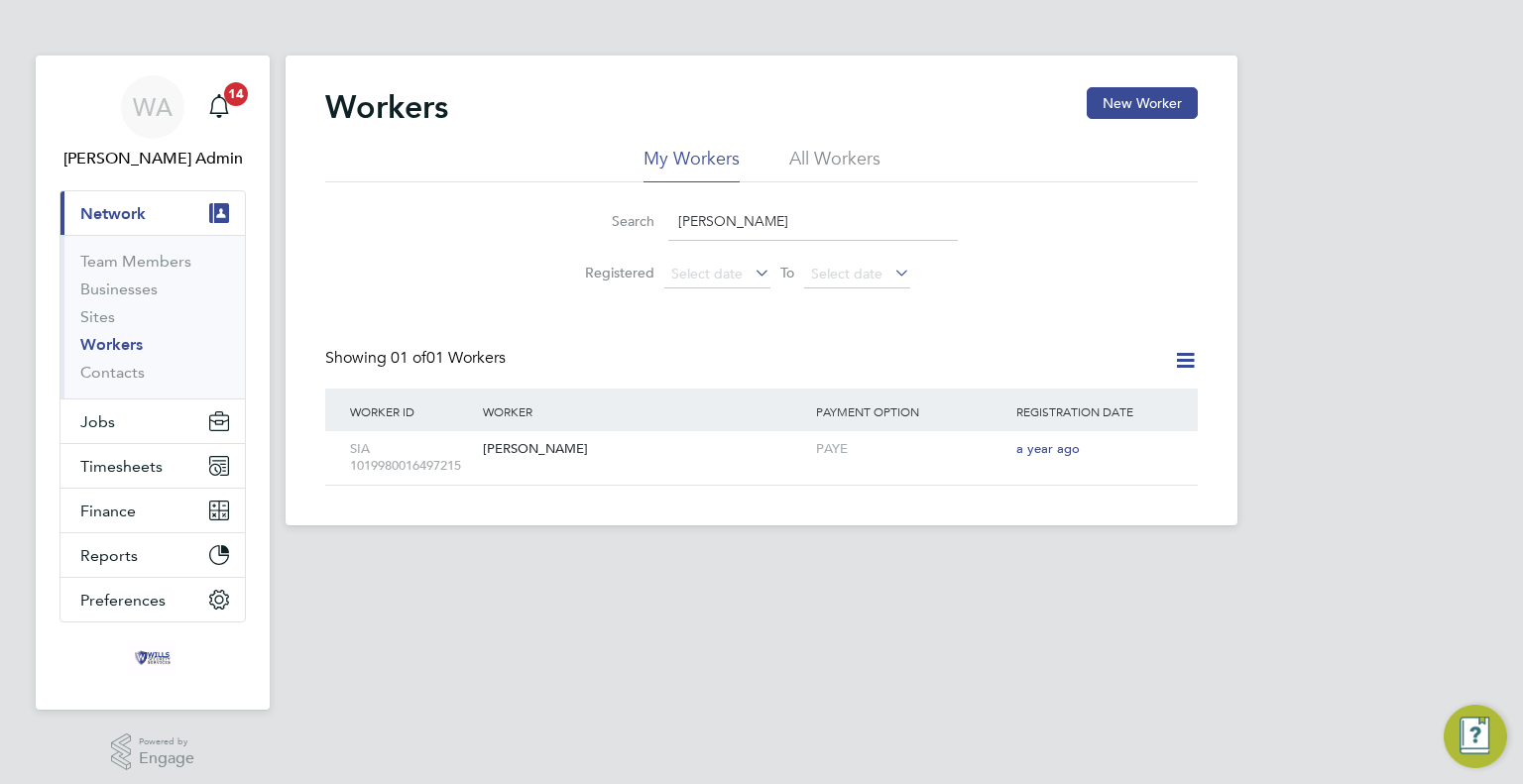 click on "WA   Wills Admin   Notifications
14   Applications:   Current page:   Network
Team Members   Businesses   Sites   Workers   Contacts   Jobs
Positions   Vacancies   Placements   Timesheets
Timesheets   Expenses   Finance
Invoices & Credit Notes   Statements   Payments   Reports
Margin Report   CIS Reports   Report Downloads   Preferences
My Business   Doc. Requirements   Notifications   VMS Configurations   Activity Logs
.st0{fill:#C0C1C2;}
Powered by Engage Workers New Worker My Workers All Workers Search   usman babar Registered
Select date
To
Select date
Showing   01 of  01 Workers   Worker ID Worker Payment Option Registration Date SIA  1019980016497215 Usman Babar PAYE a year ago Show  30  more" at bounding box center (762, 279) 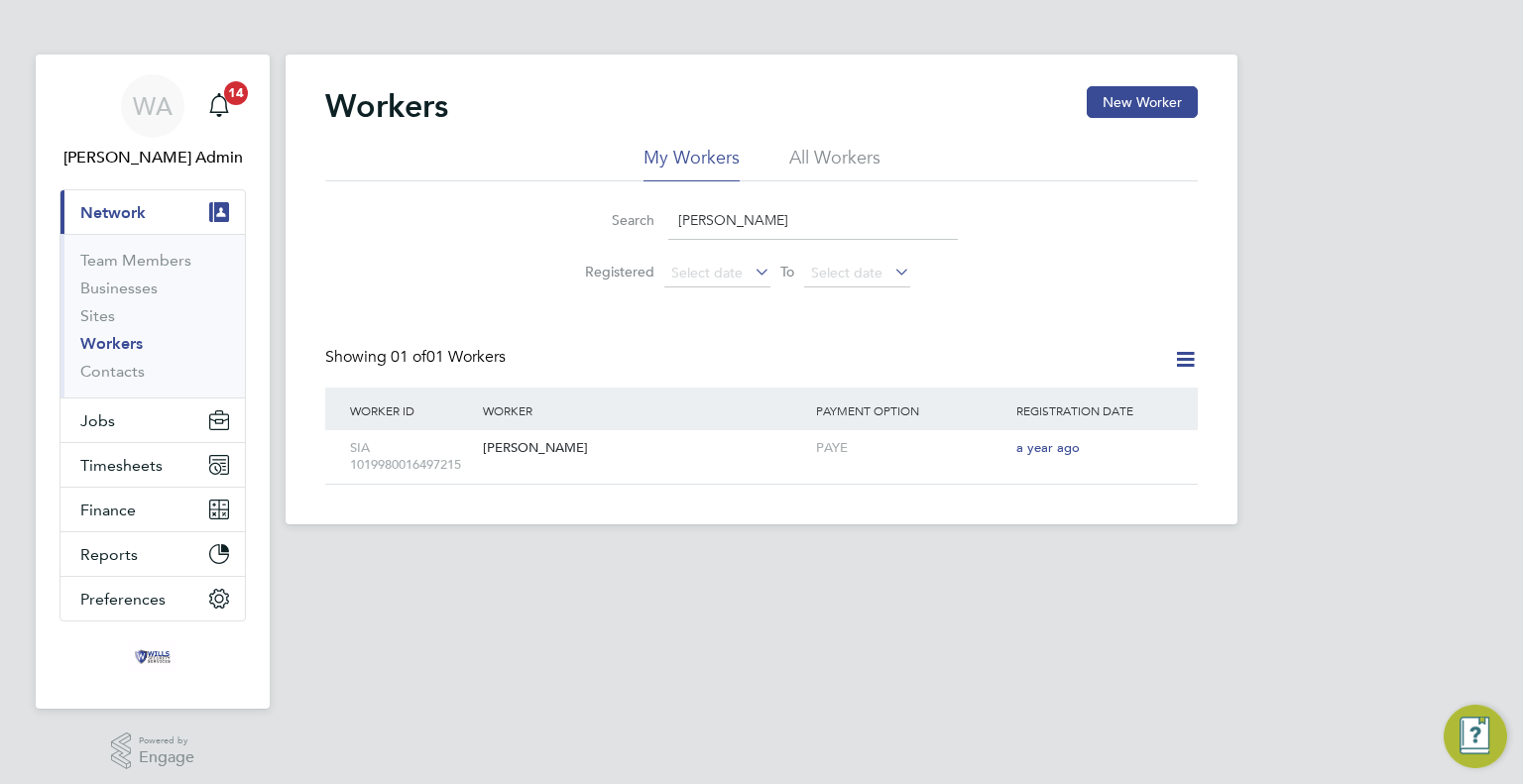 scroll, scrollTop: 0, scrollLeft: 0, axis: both 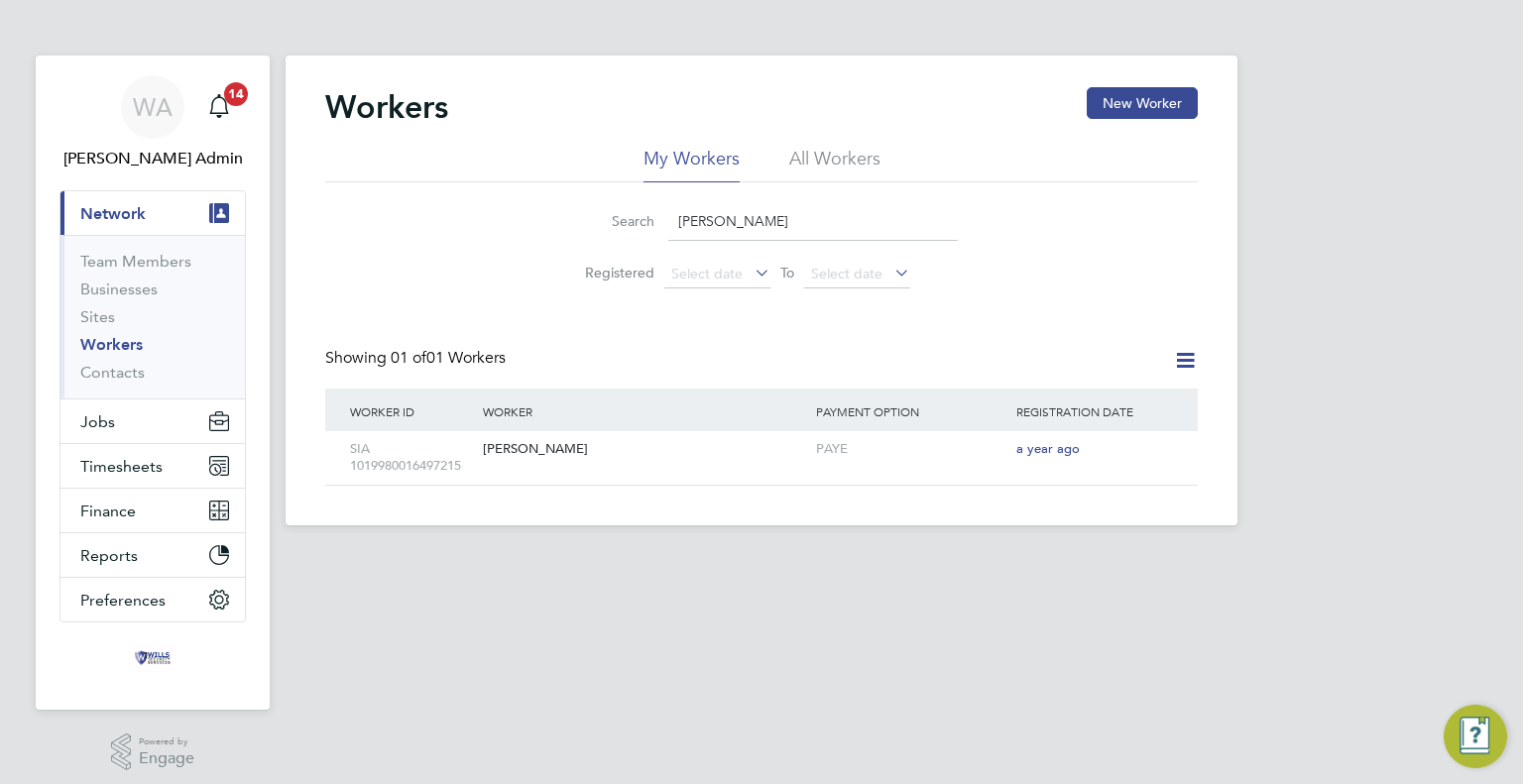 click on "Worker ID" 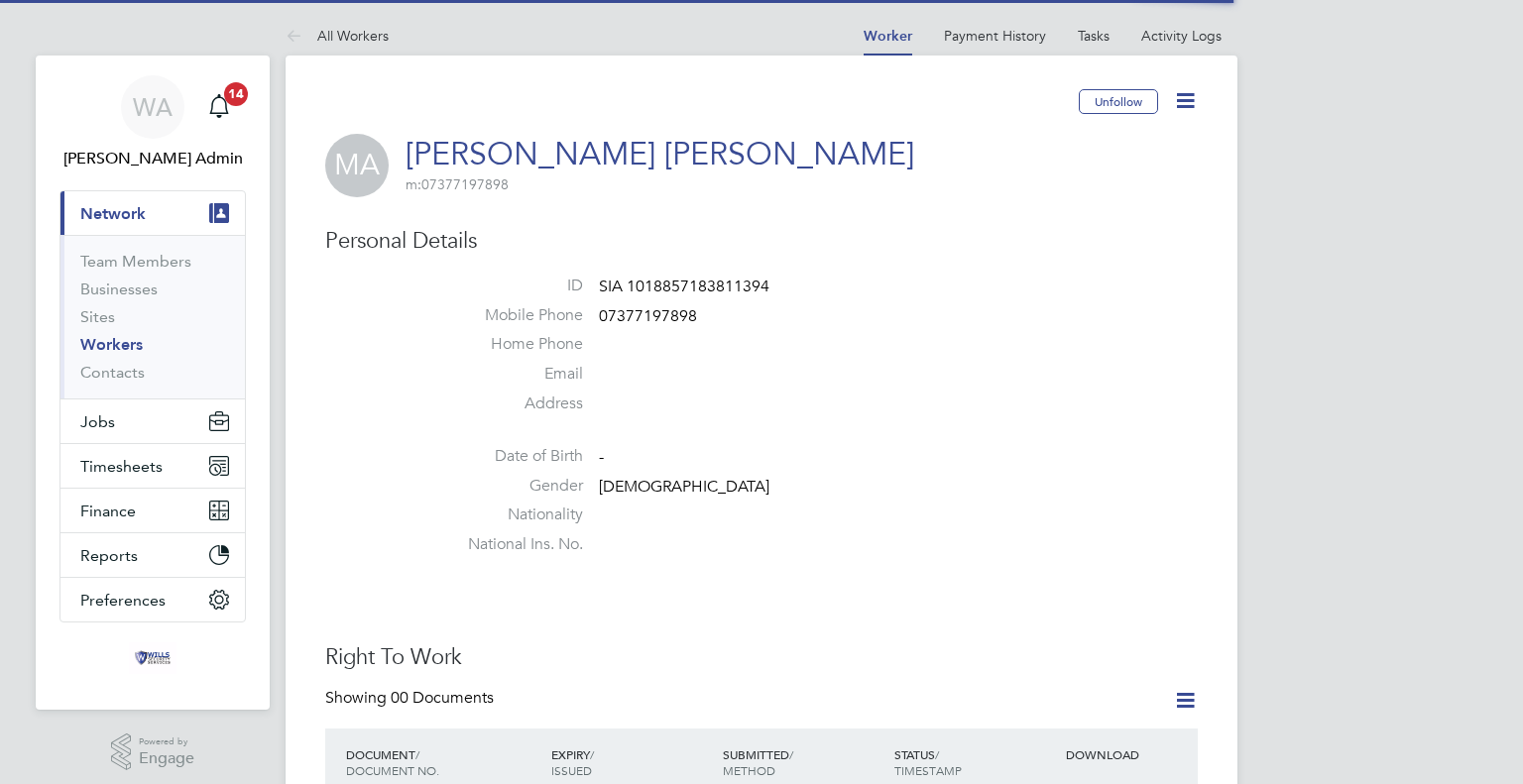scroll, scrollTop: 0, scrollLeft: 0, axis: both 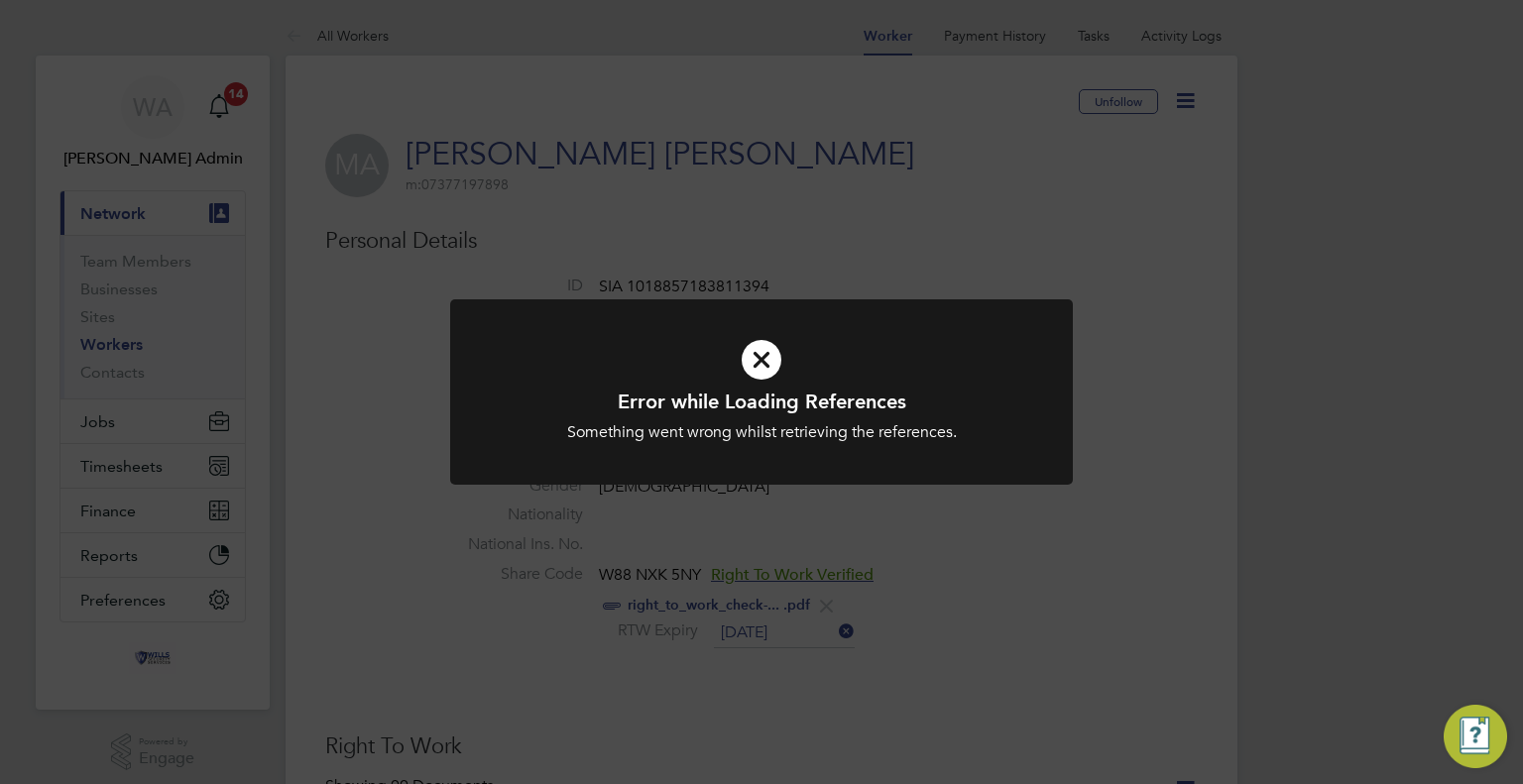 click at bounding box center (762, 360) 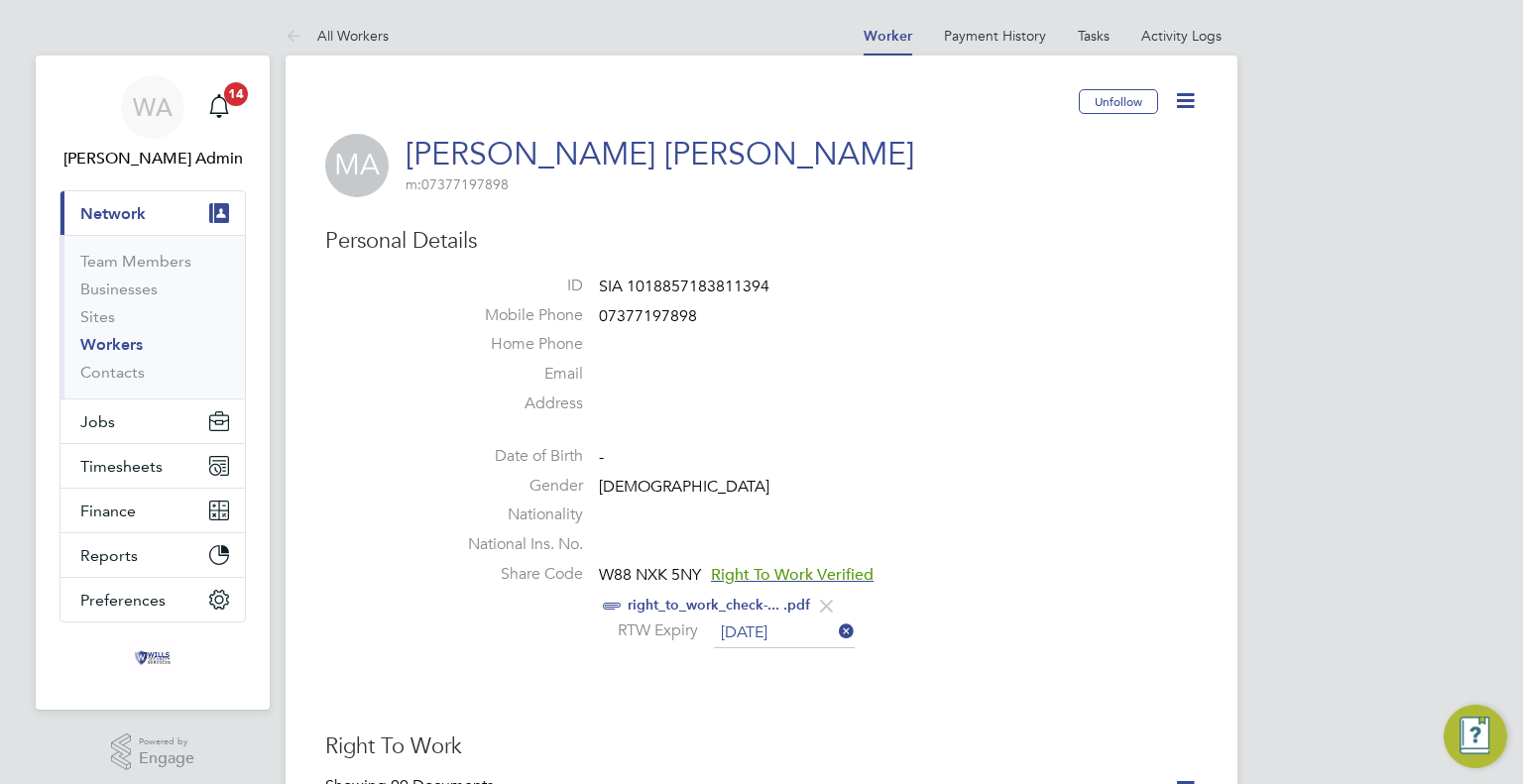 click 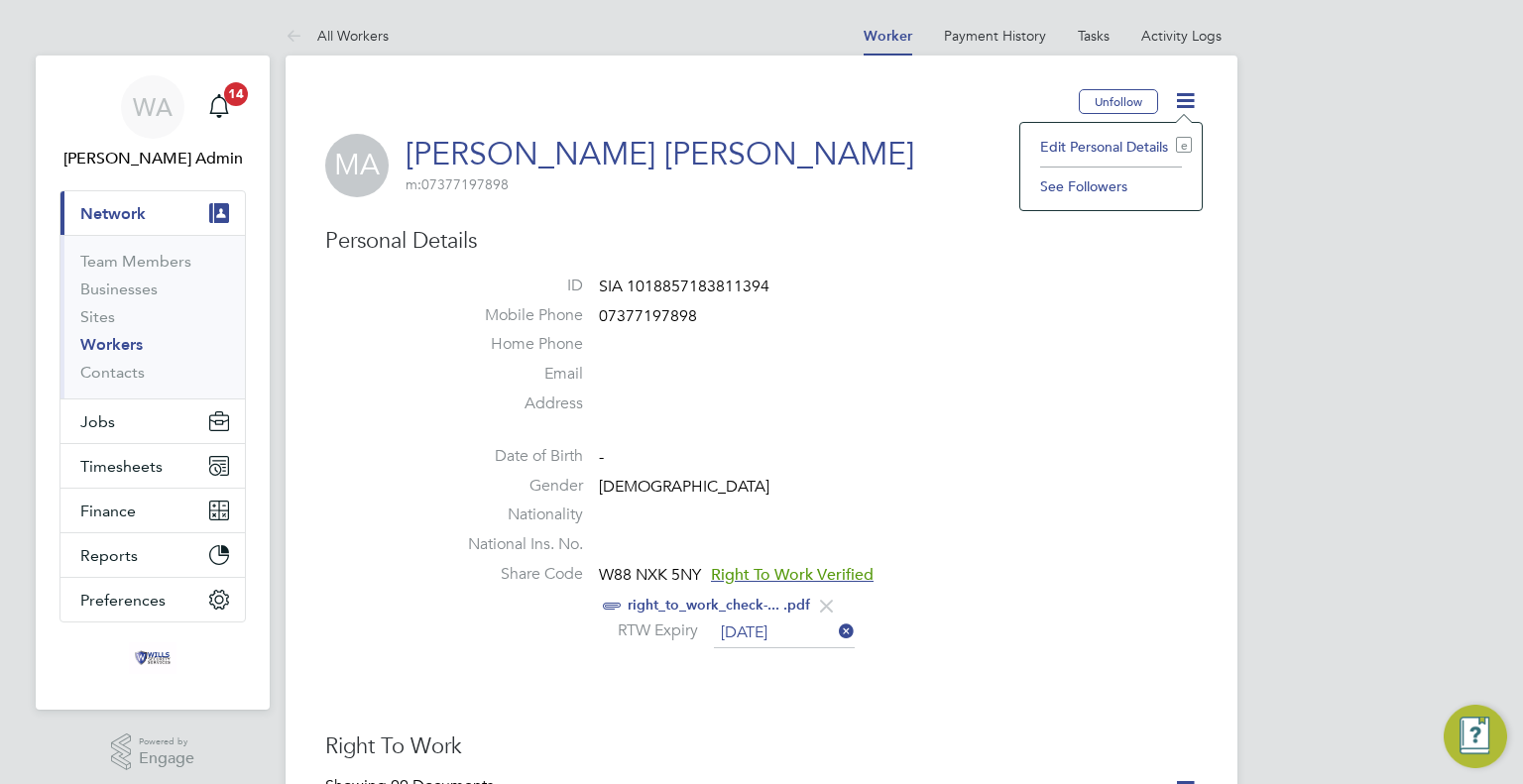 click on "Edit Personal Details e" 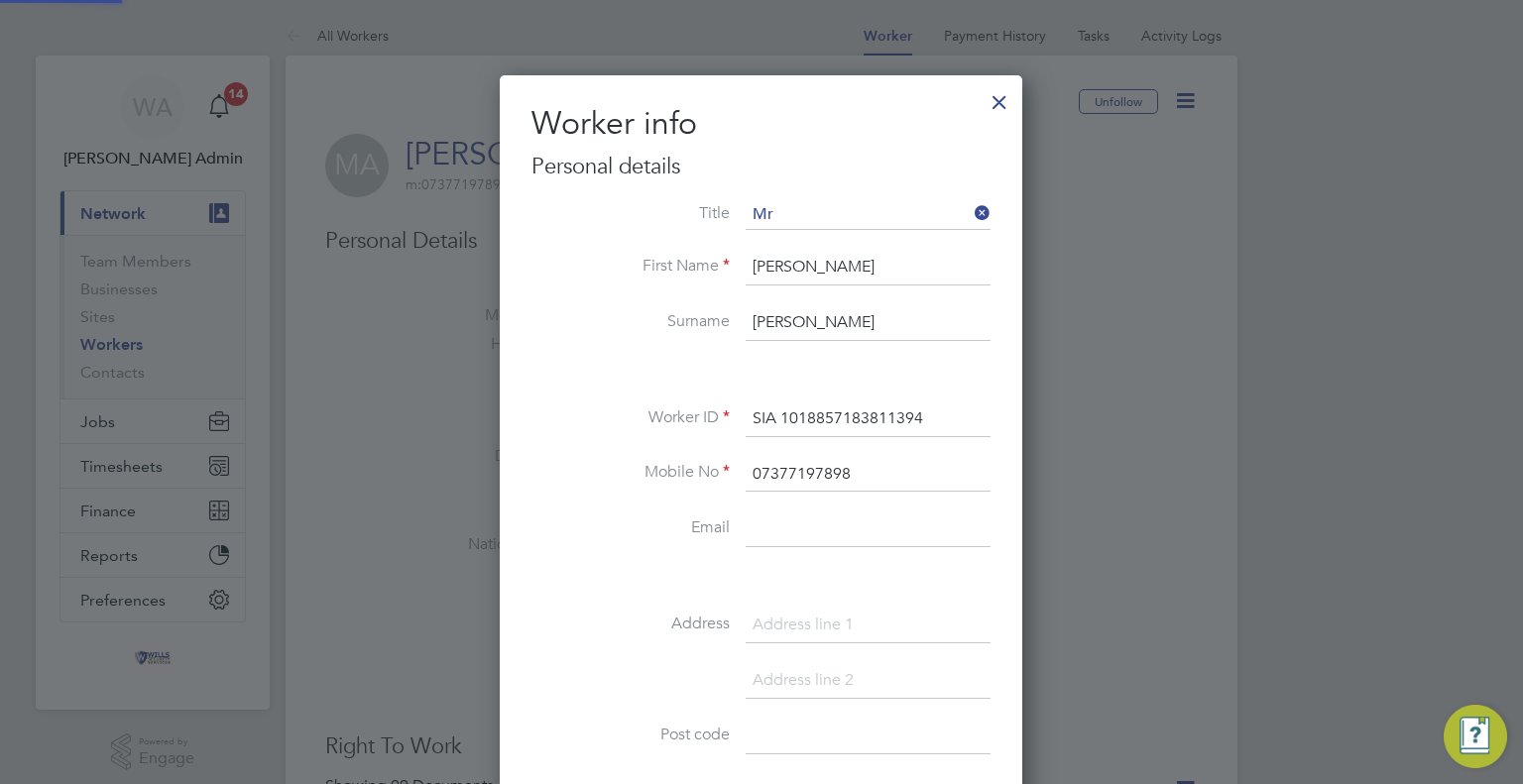 type 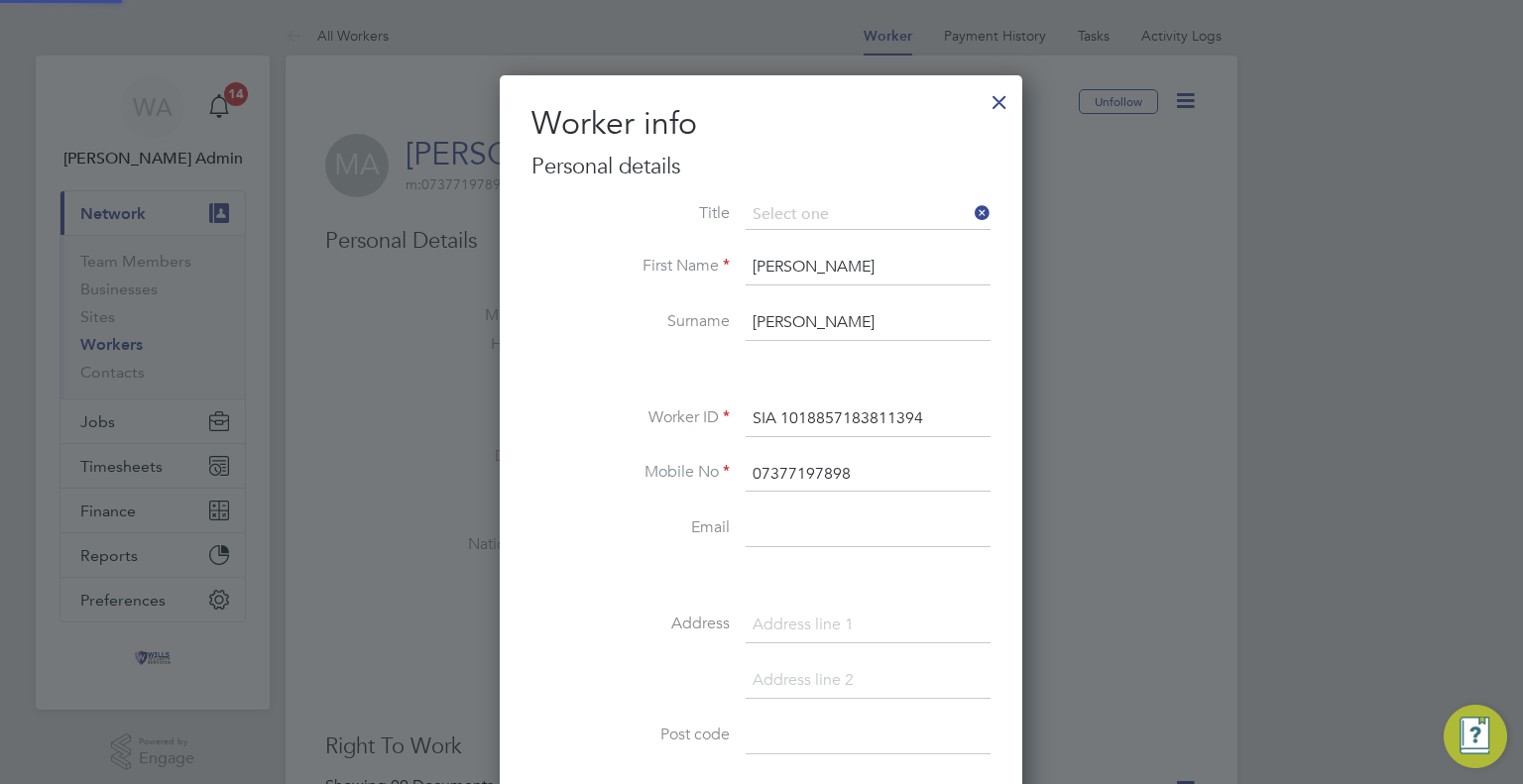 scroll, scrollTop: 9, scrollLeft: 9, axis: both 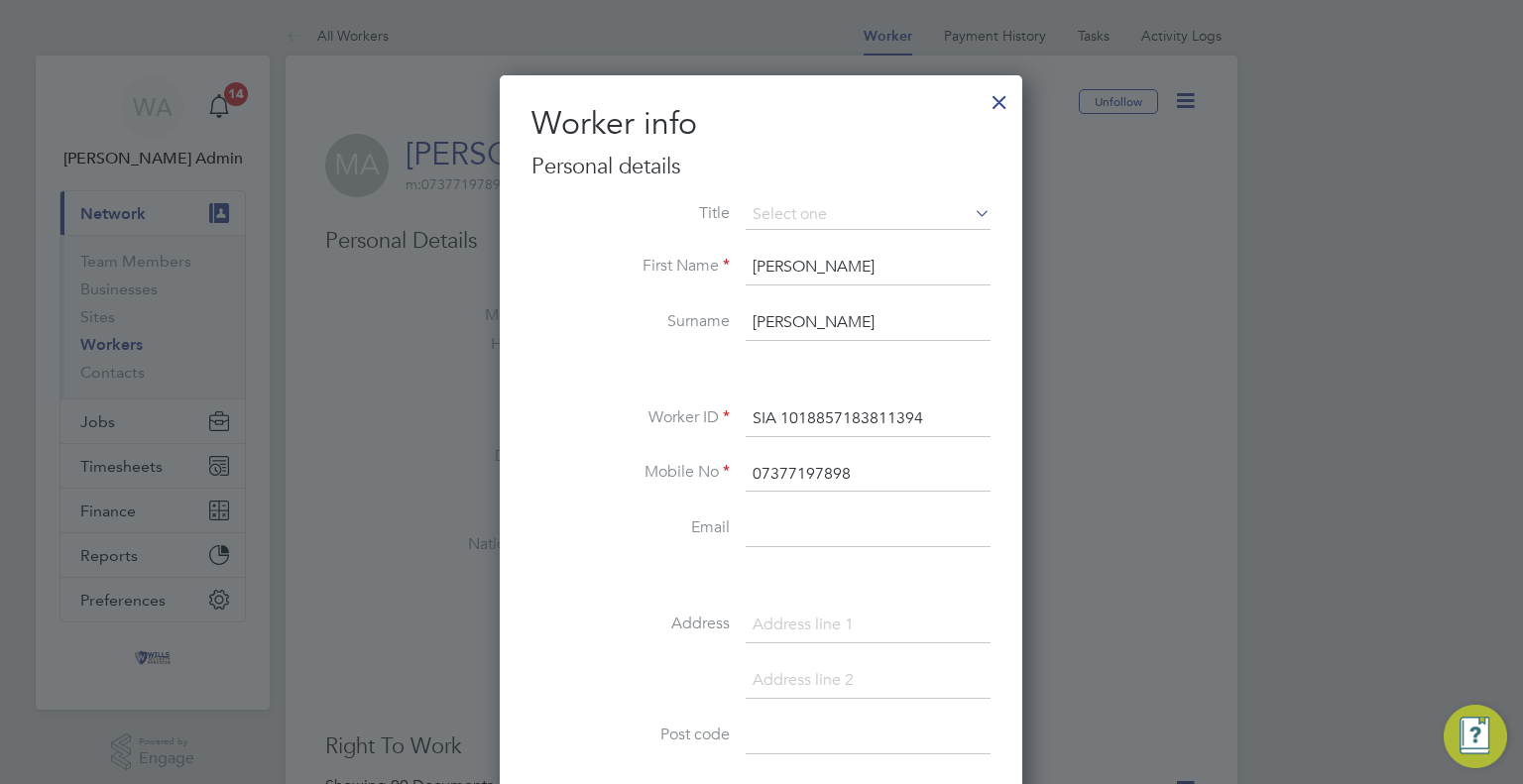 click 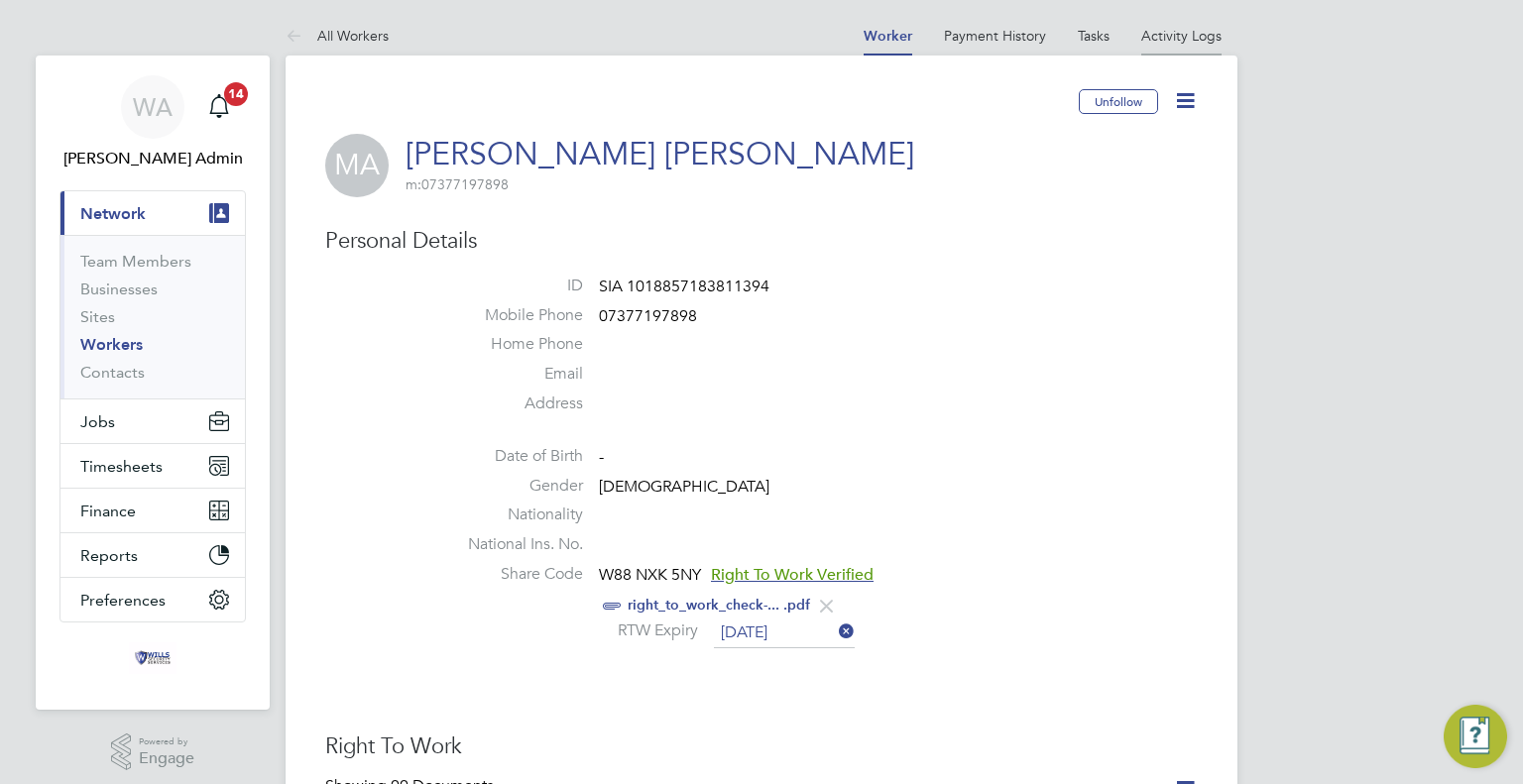 click on "Activity Logs" at bounding box center (1181, 36) 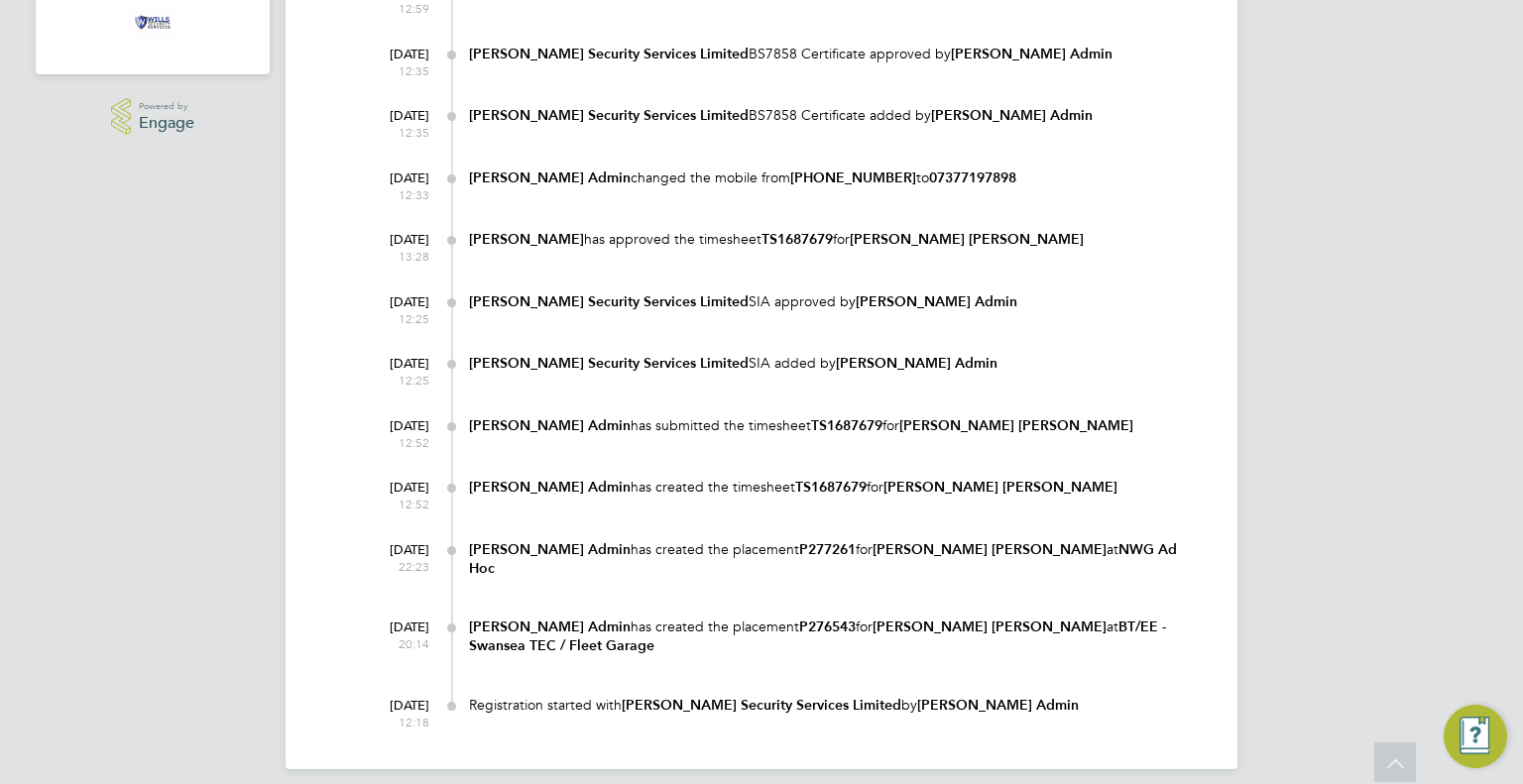 scroll, scrollTop: 0, scrollLeft: 0, axis: both 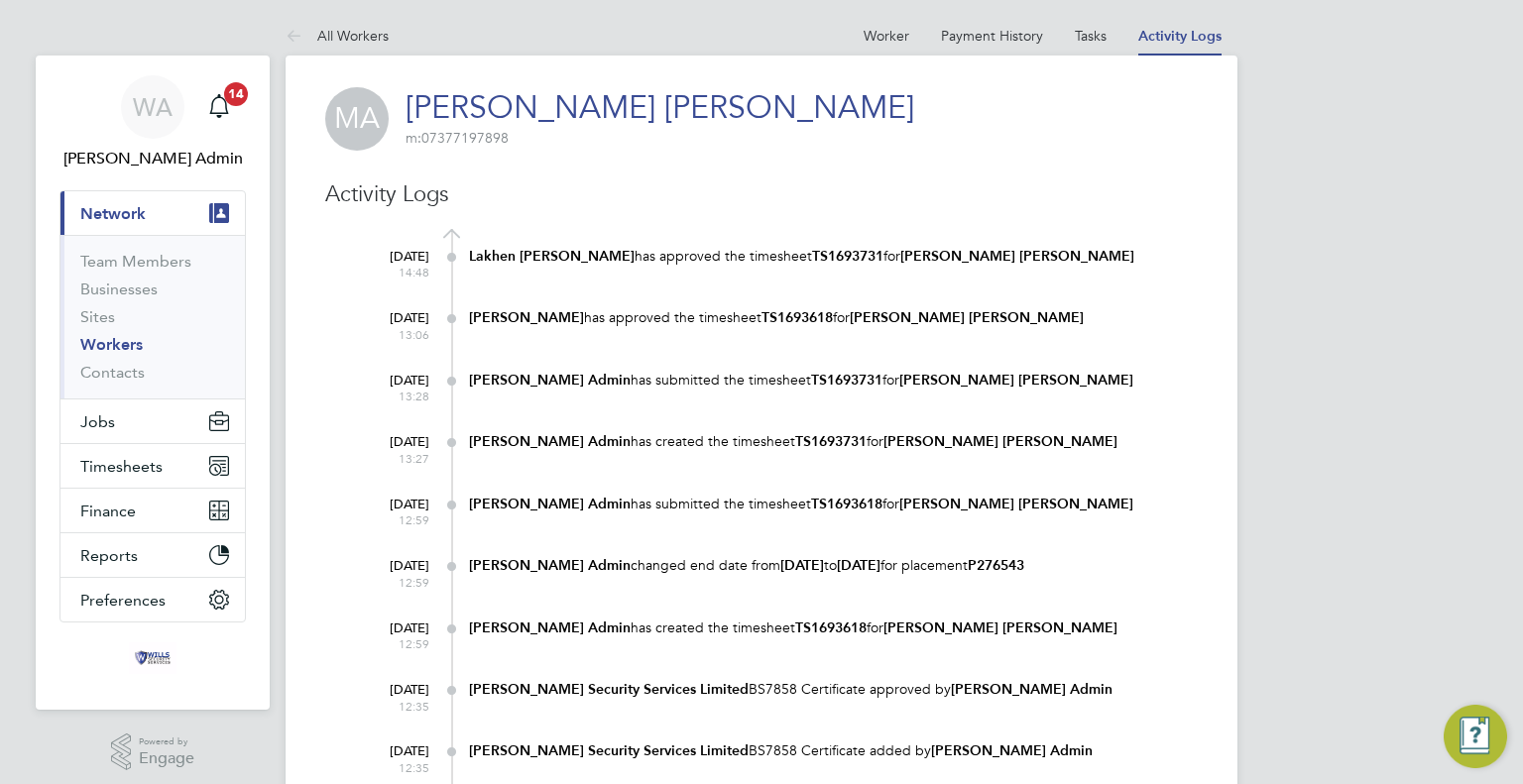 click on "MA Muhammad Abu Baker Ayyaz     m:  07377197898   Activity Logs 12 Jun 2025 14:48 Lakhen Swali  has approved the timesheet  TS1693731  for  Muhammad Abu Baker Ayyaz 25 Mar 2025 13:06 Damian Standring  has approved the timesheet  TS1693618  for  Muhammad Abu Baker Ayyaz 24 Mar 2025 13:28 Wills Admin  has submitted the timesheet  TS1693731  for  Muhammad Abu Baker Ayyaz 24 Mar 2025 13:27 Wills Admin  has created the timesheet  TS1693731  for  Muhammad Abu Baker Ayyaz 24 Mar 2025 12:59 Wills Admin  has submitted the timesheet  TS1693618  for  Muhammad Abu Baker Ayyaz 24 Mar 2025 12:59 Wills Admin  changed end date from  17 Mar 2025  to  23 Mar 2025  for placement  P276543 24 Mar 2025 12:59 Wills Admin  has created the timesheet  TS1693618  for  Muhammad Abu Baker Ayyaz 21 Mar 2025 12:35 Wills Security Services Limited  BS7858 Certificate approved by  Wills Admin 21 Mar 2025 12:35 Wills Security Services Limited  BS7858 Certificate added by  Wills Admin 21 Mar 2025 12:33 Wills Admin  changed the mobile from   to" 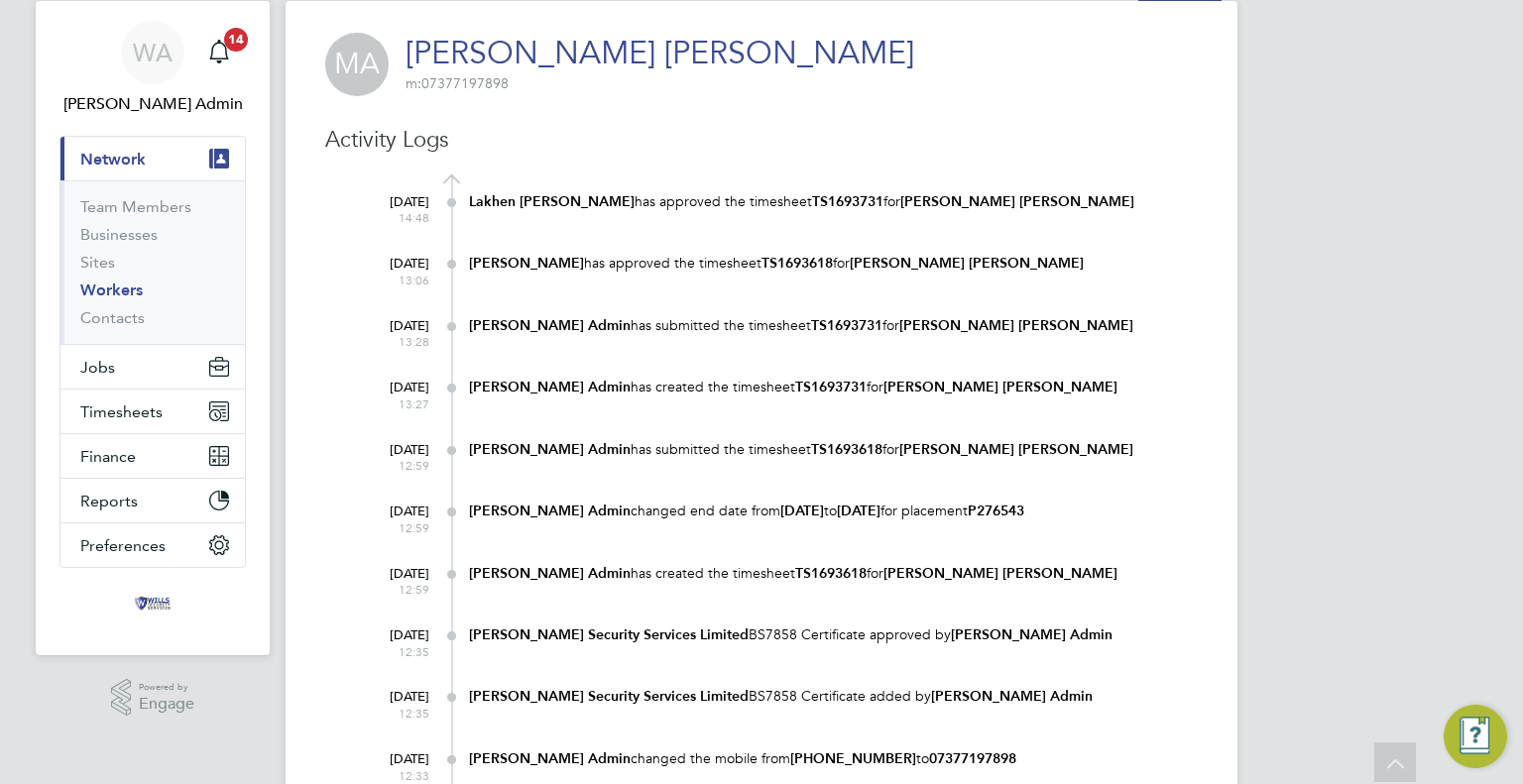 scroll, scrollTop: 0, scrollLeft: 0, axis: both 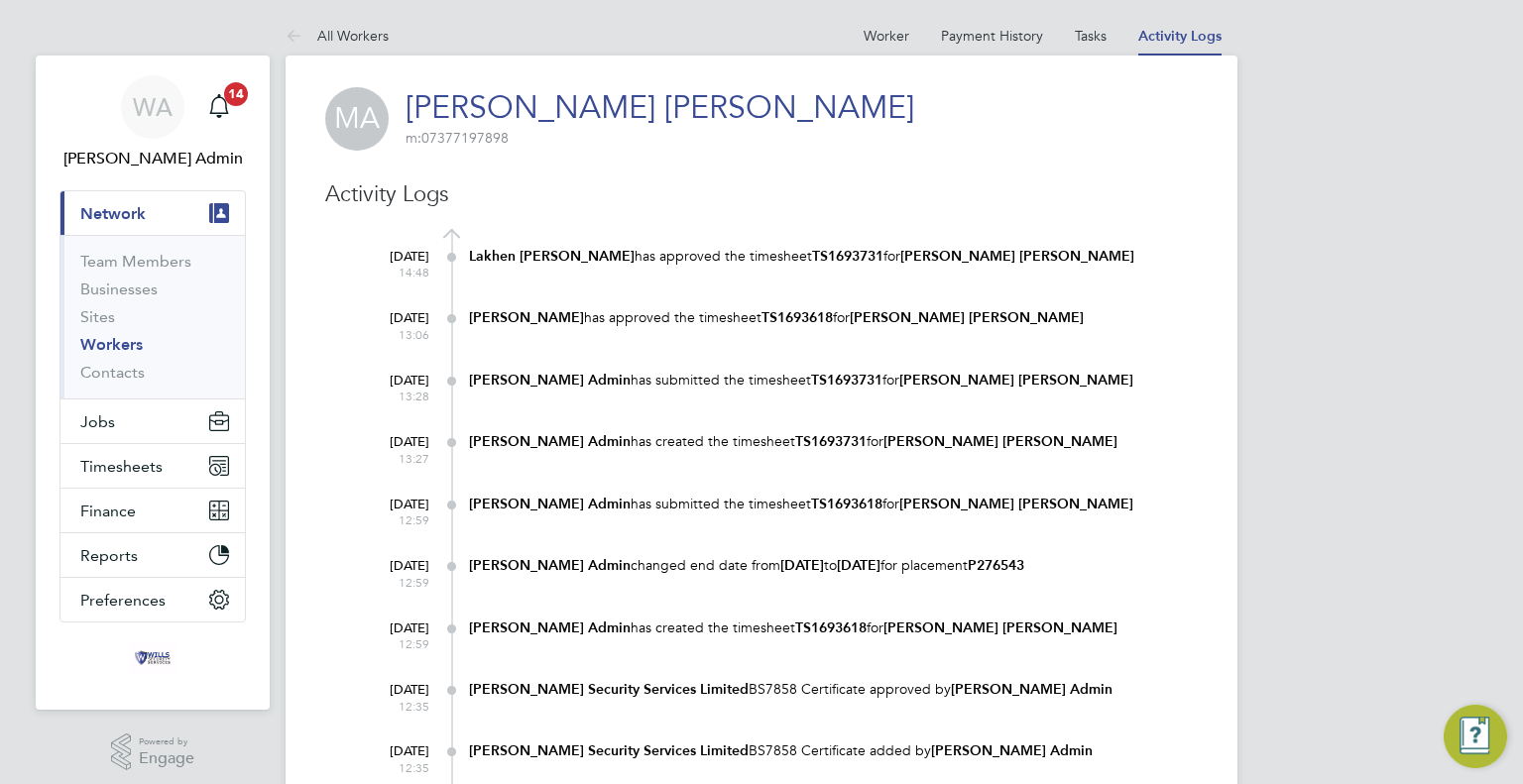 type 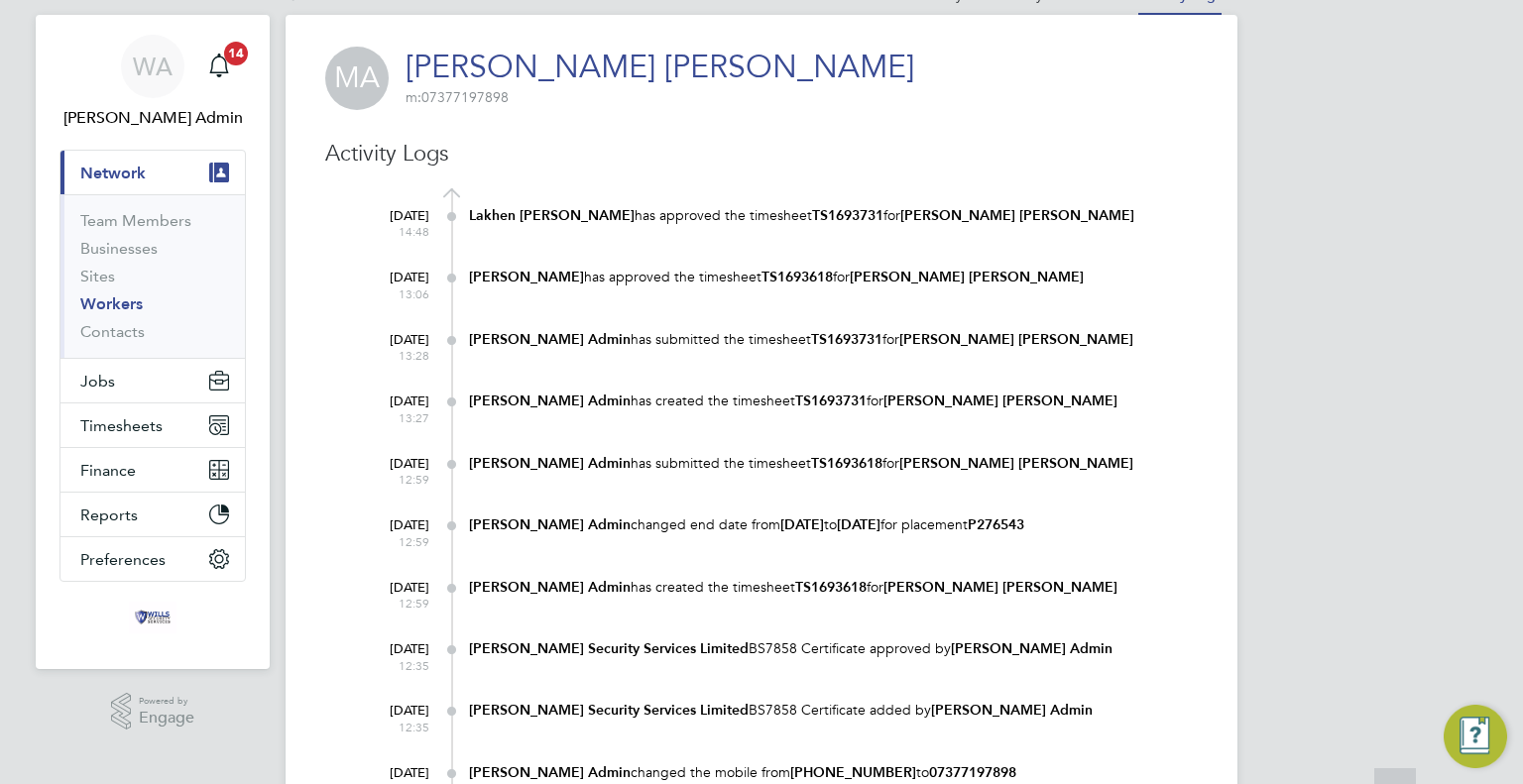scroll, scrollTop: 0, scrollLeft: 0, axis: both 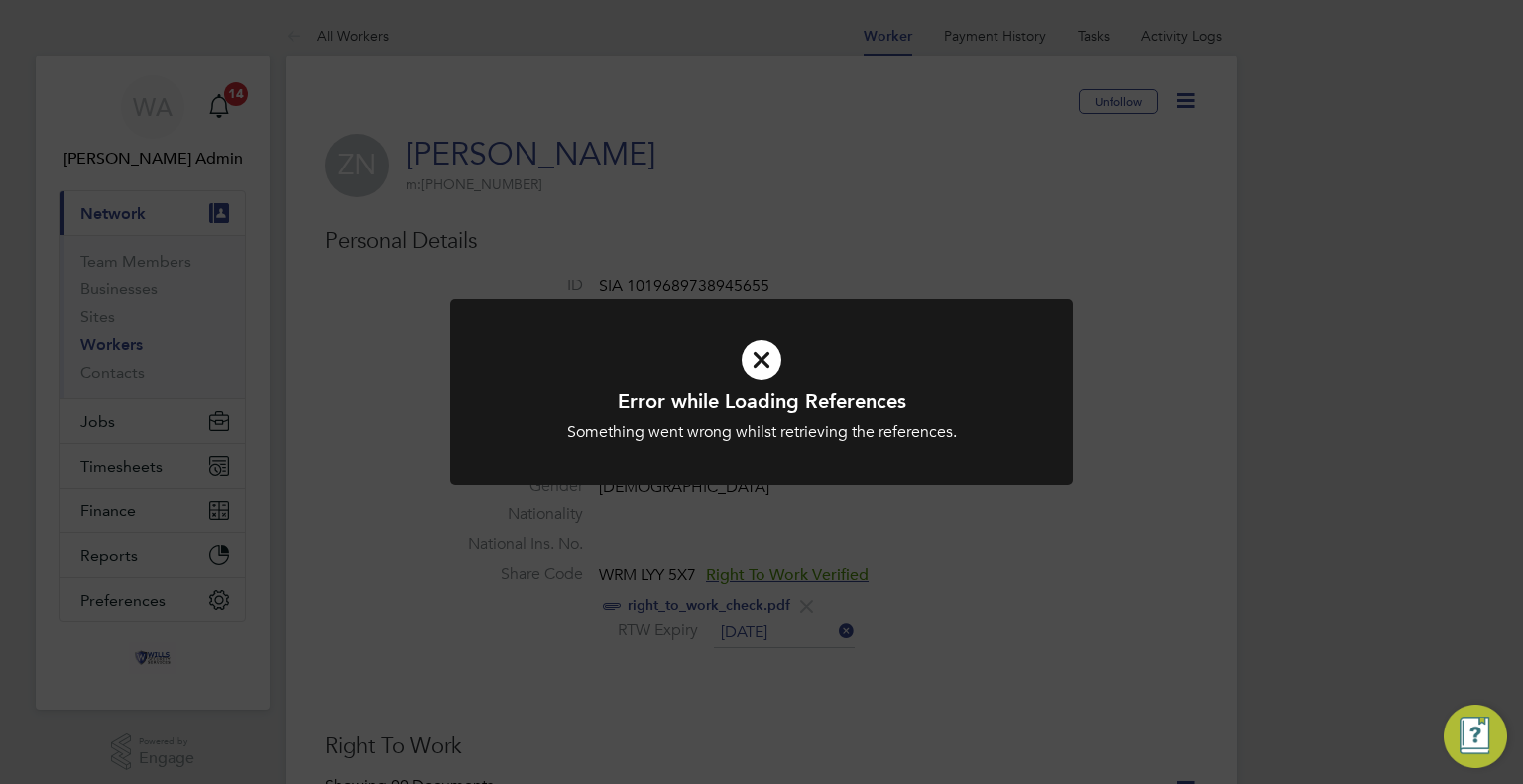 click at bounding box center (762, 360) 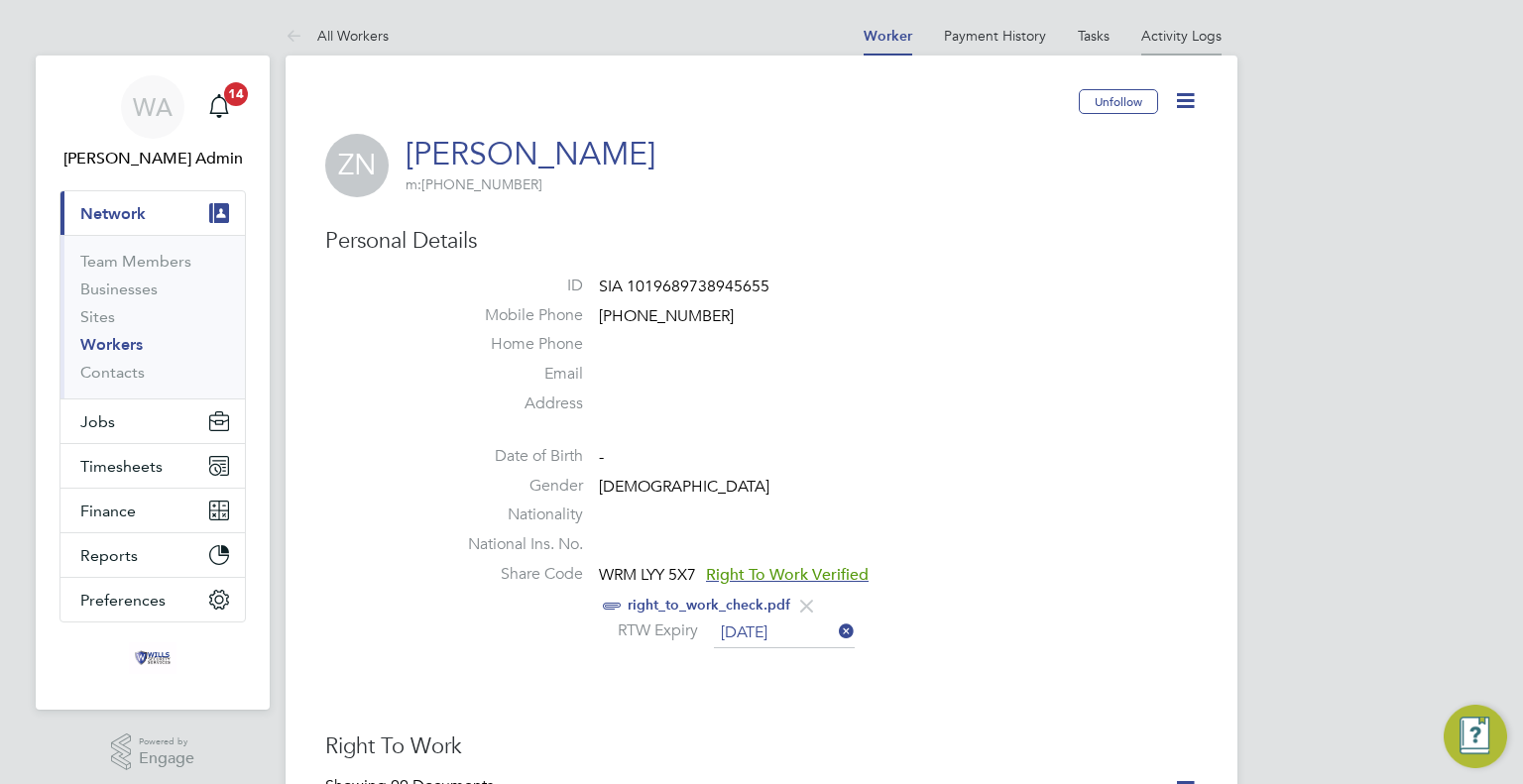 click on "Activity Logs" at bounding box center [1181, 36] 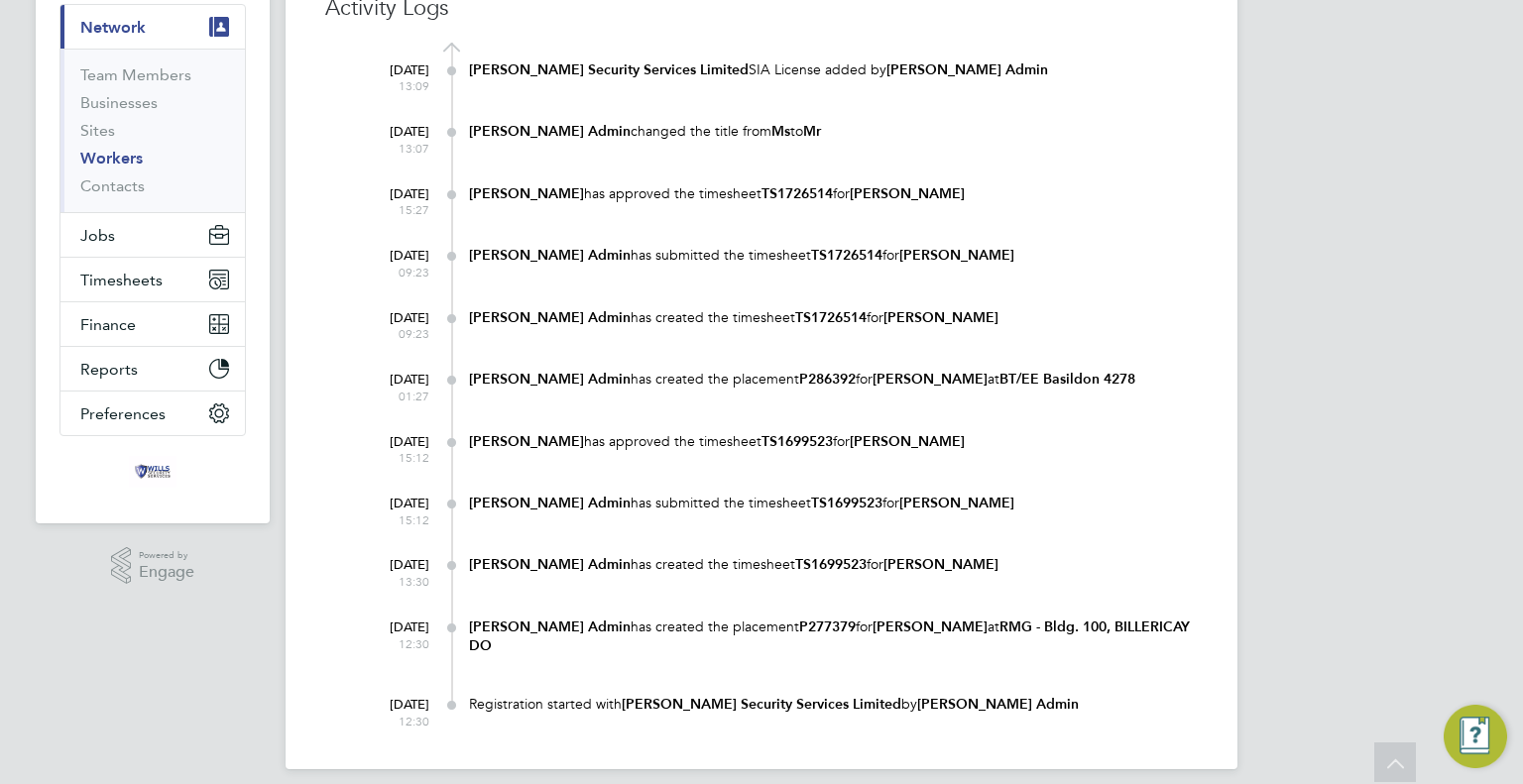 scroll, scrollTop: 0, scrollLeft: 0, axis: both 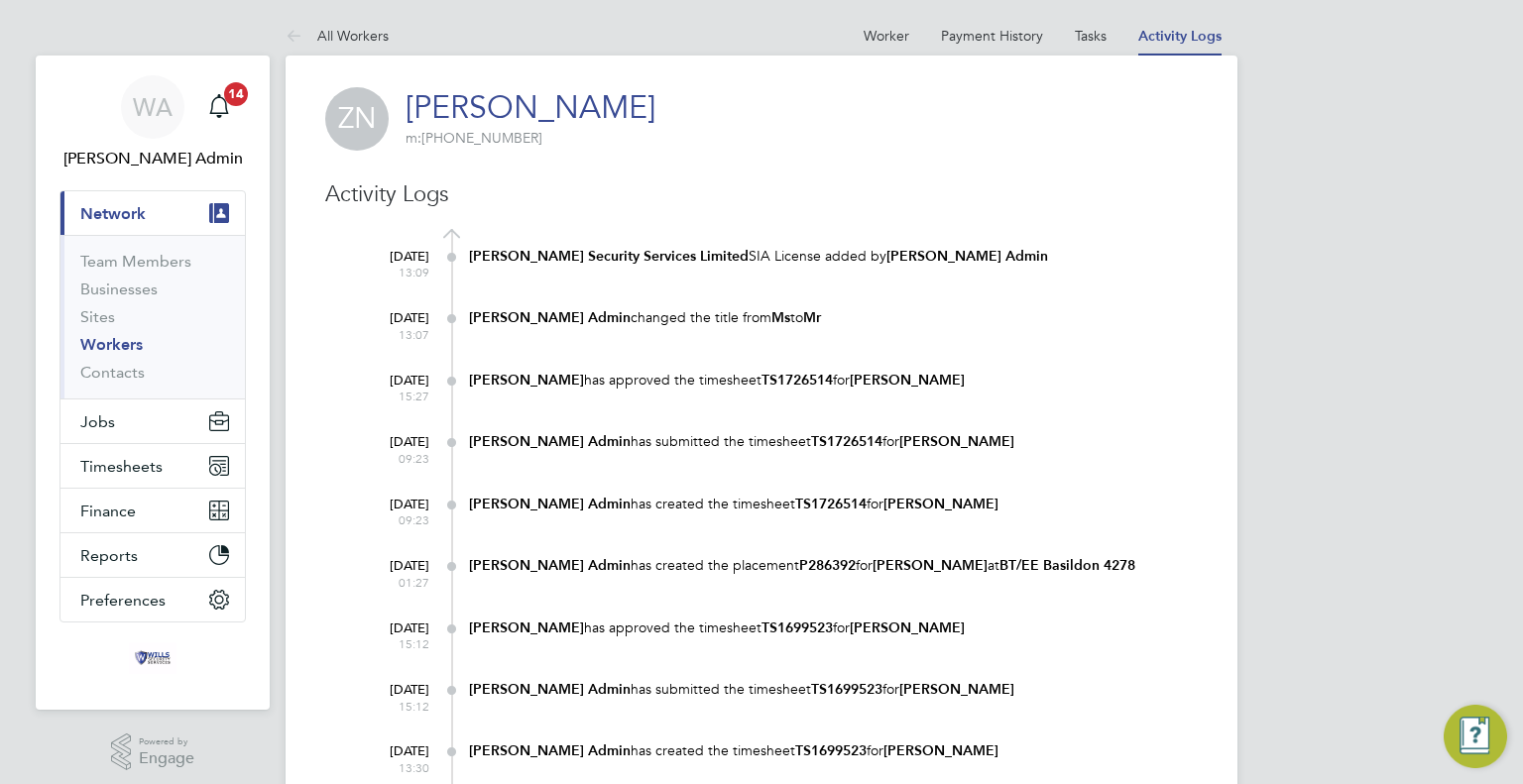 click on "ZN Zorain Nasir     m:  +447377195642   Activity Logs 13 Jun 2025 13:09 Wills Security Services Limited  SIA License added by  Wills Admin 13 Jun 2025 13:07 Wills Admin  changed the title from  Ms  to  Mr 06 May 2025 15:27 Damian Standring  has approved the timesheet  TS1726514  for  Zorain Nasir 05 May 2025 09:23 Wills Admin  has submitted the timesheet  TS1726514  for  Zorain Nasir 05 May 2025 09:23 Wills Admin  has created the timesheet  TS1726514  for  Zorain Nasir 01 May 2025 01:27 Wills Admin   has created the placement  P286392  for  Zorain Nasir   at  BT/EE Basildon 4278 01 Apr 2025 15:12 Duncan Wheelhouse  has approved the timesheet  TS1699523  for  Zorain Nasir 01 Apr 2025 15:12 Wills Admin  has submitted the timesheet  TS1699523  for  Zorain Nasir 31 Mar 2025 13:30 Wills Admin  has created the timesheet  TS1699523  for  Zorain Nasir 14 Mar 2025 12:30 Wills Admin   has created the placement  P277379  for  Zorain Nasir   at  RMG - Bldg. 100, BILLERICAY DO 14 Mar 2025 12:30 Registration started with" 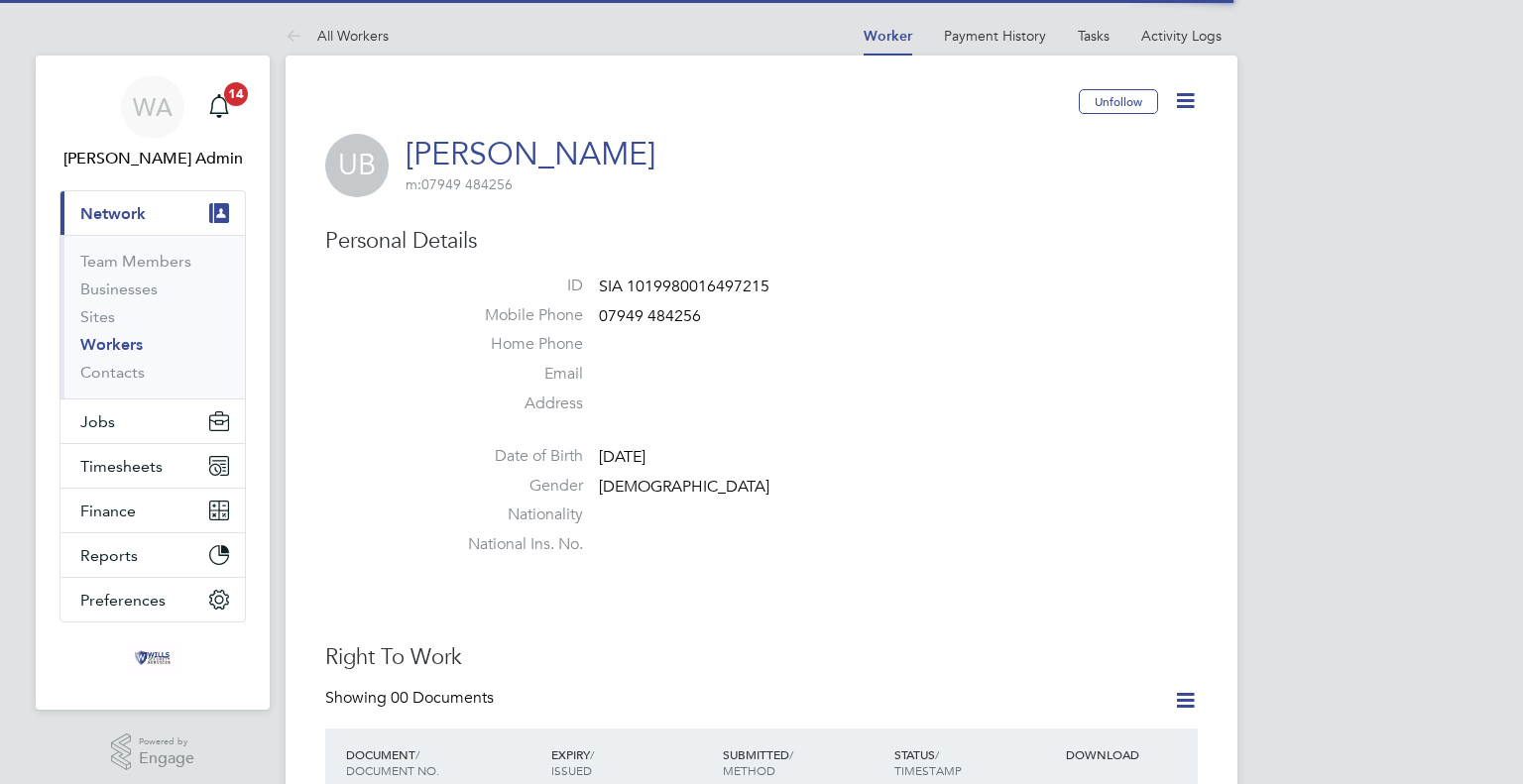 scroll, scrollTop: 0, scrollLeft: 0, axis: both 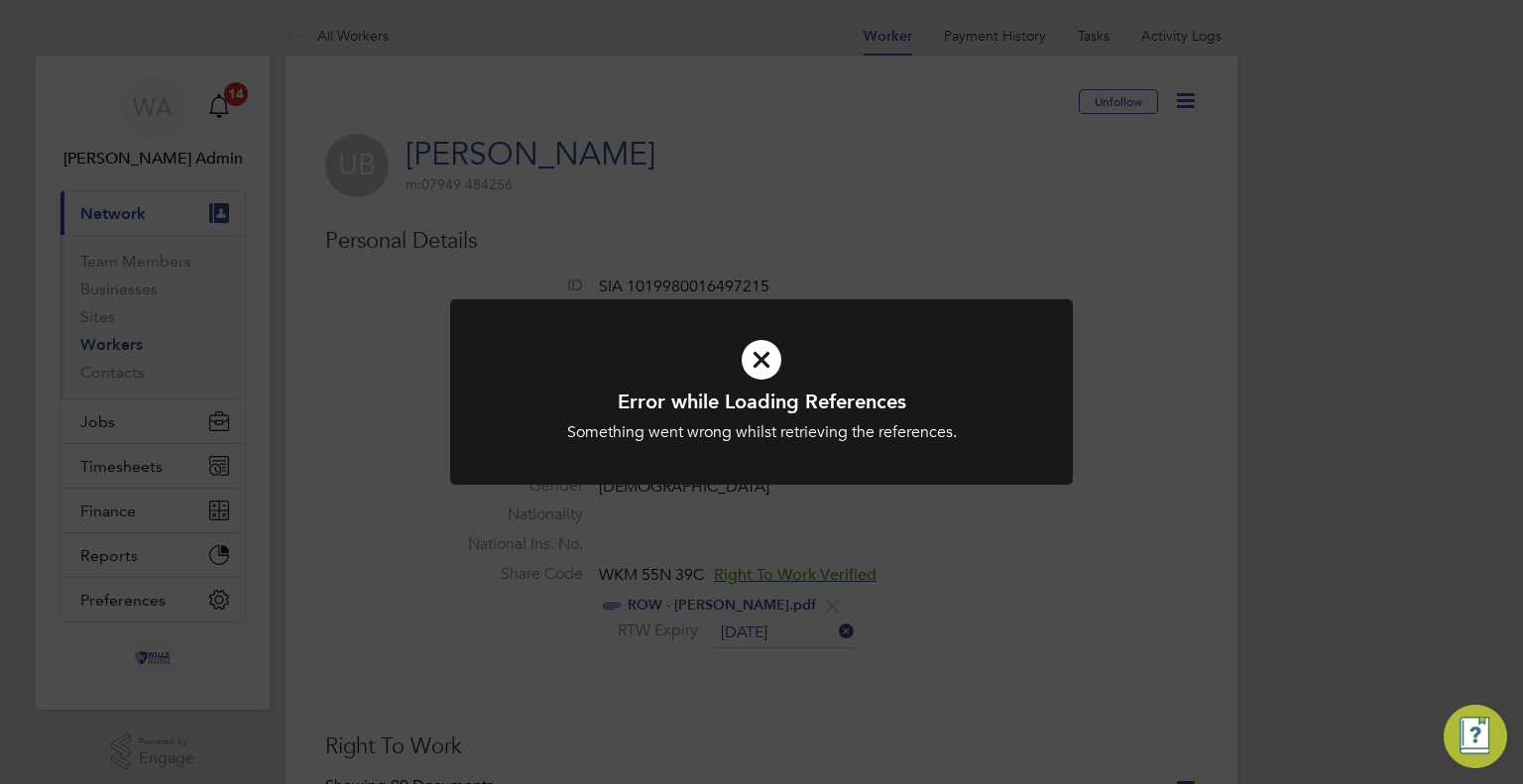 drag, startPoint x: 996, startPoint y: 177, endPoint x: 1028, endPoint y: 171, distance: 32.55764 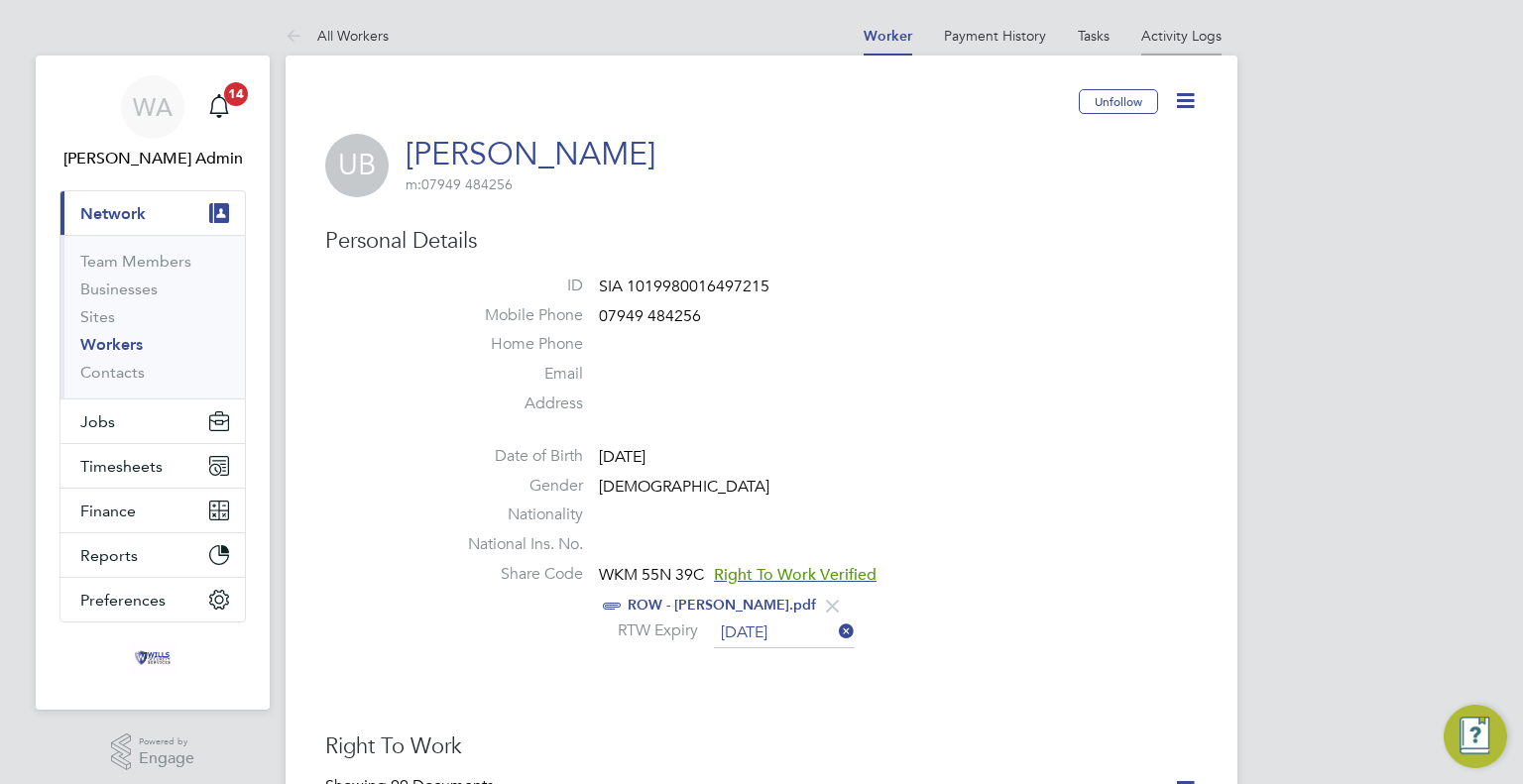 click on "Activity Logs" at bounding box center [1181, 36] 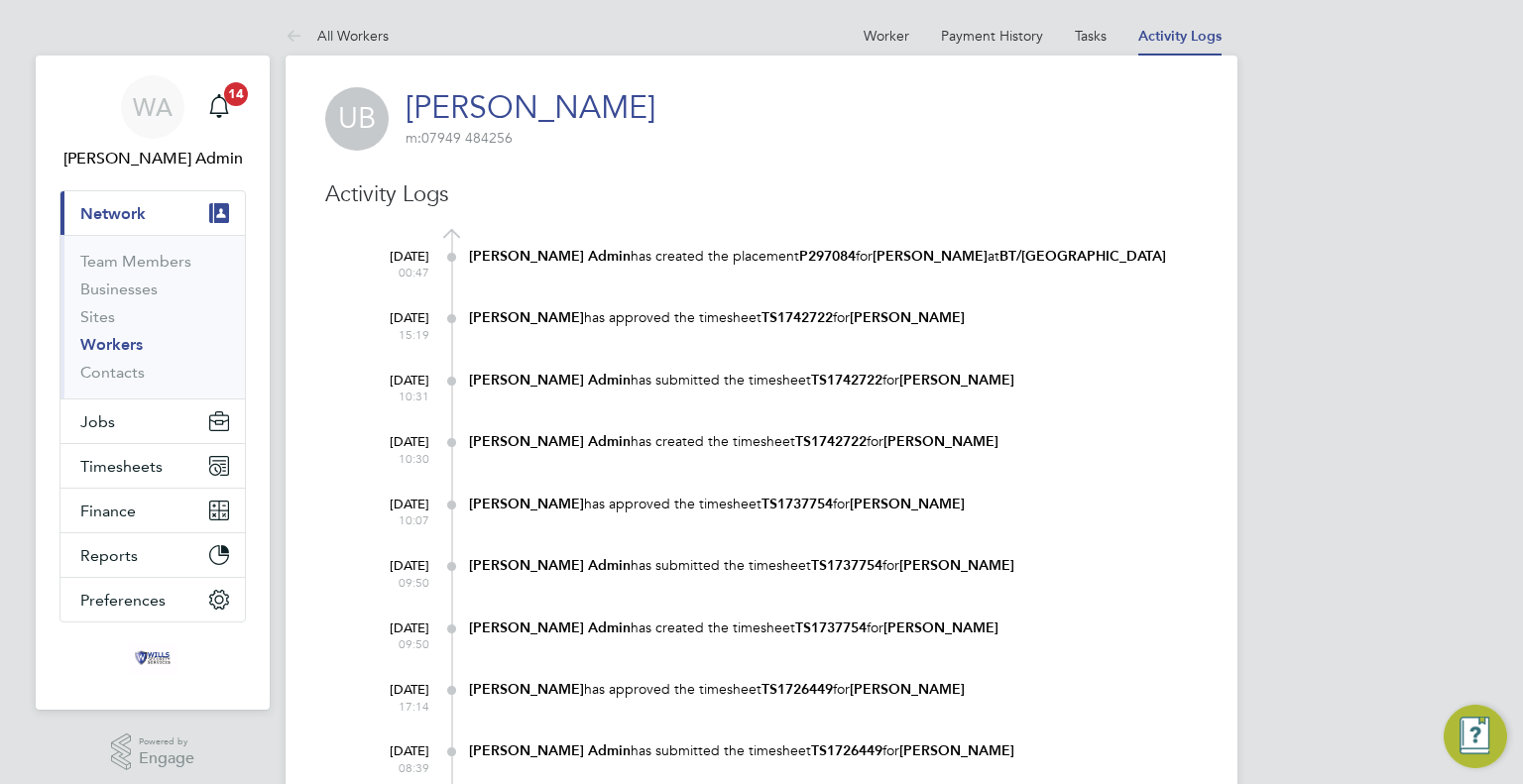 click on "UB Usman Babar     m:  07949 484256   Activity Logs 04 Jul 2025 00:47 Wills Admin   has created the placement  P297084  for  Usman Babar   at  BT/EE Cardiff Stadium House 02 Jun 2025 15:19 Ian Meredith  has approved the timesheet  TS1742722  for  Usman Babar 26 May 2025 10:31 Wills Admin  has submitted the timesheet  TS1742722  for  Usman Babar 26 May 2025 10:30 Wills Admin  has created the timesheet  TS1742722  for  Usman Babar 19 May 2025 10:07 Ian Meredith  has approved the timesheet  TS1737754  for  Usman Babar 19 May 2025 09:50 Wills Admin  has submitted the timesheet  TS1737754  for  Usman Babar 19 May 2025 09:50 Wills Admin  has created the timesheet  TS1737754  for  Usman Babar 07 May 2025 17:14 Ian Meredith  has approved the timesheet  TS1726449  for  Usman Babar 05 May 2025 08:39 Wills Admin  has submitted the timesheet  TS1726449  for  Usman Babar 05 May 2025 08:39 Wills Admin  has created the timesheet  TS1726449  for  Usman Babar 01 May 2025 09:15 Wills Admin   has created the placement  P286433" 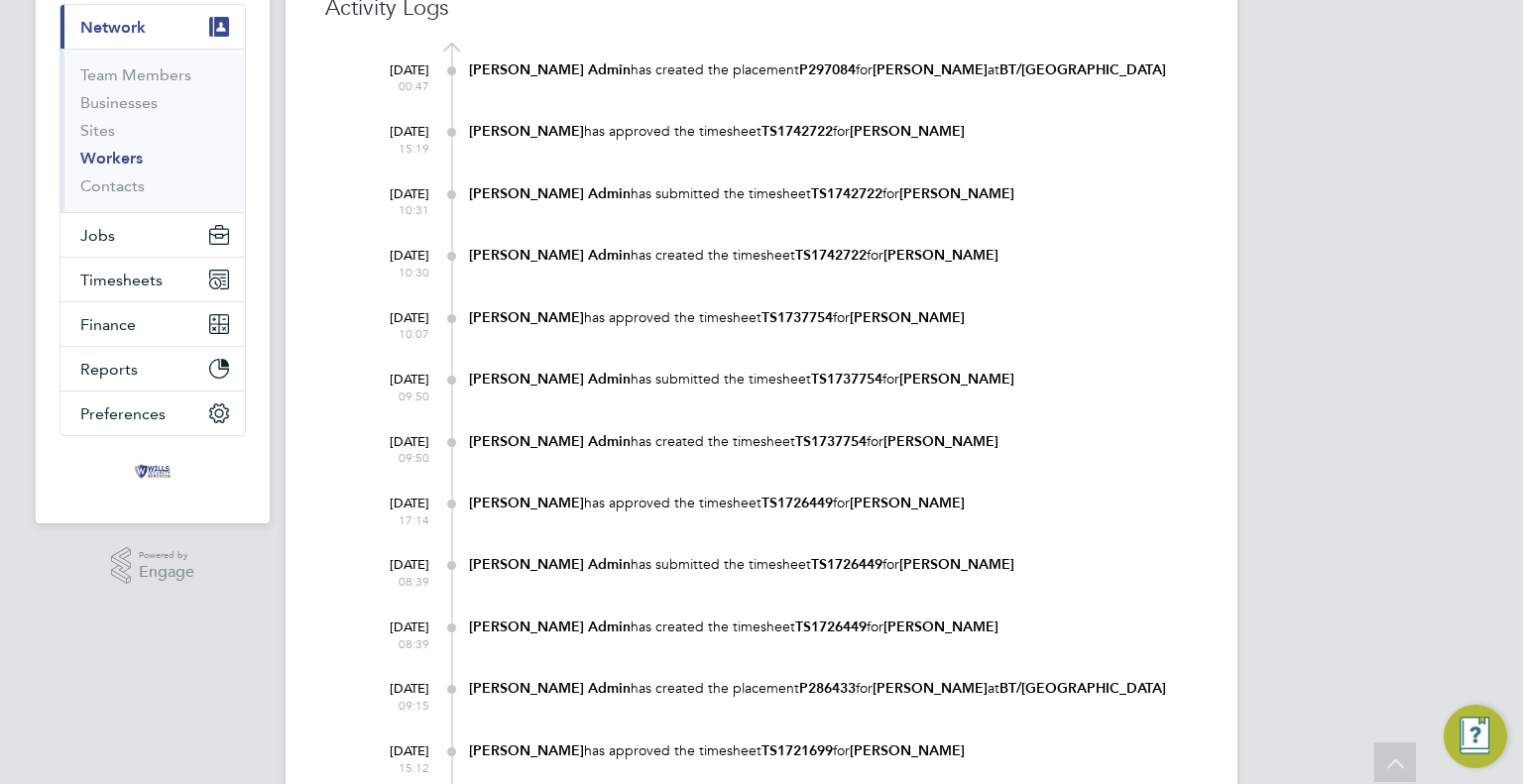 scroll, scrollTop: 0, scrollLeft: 0, axis: both 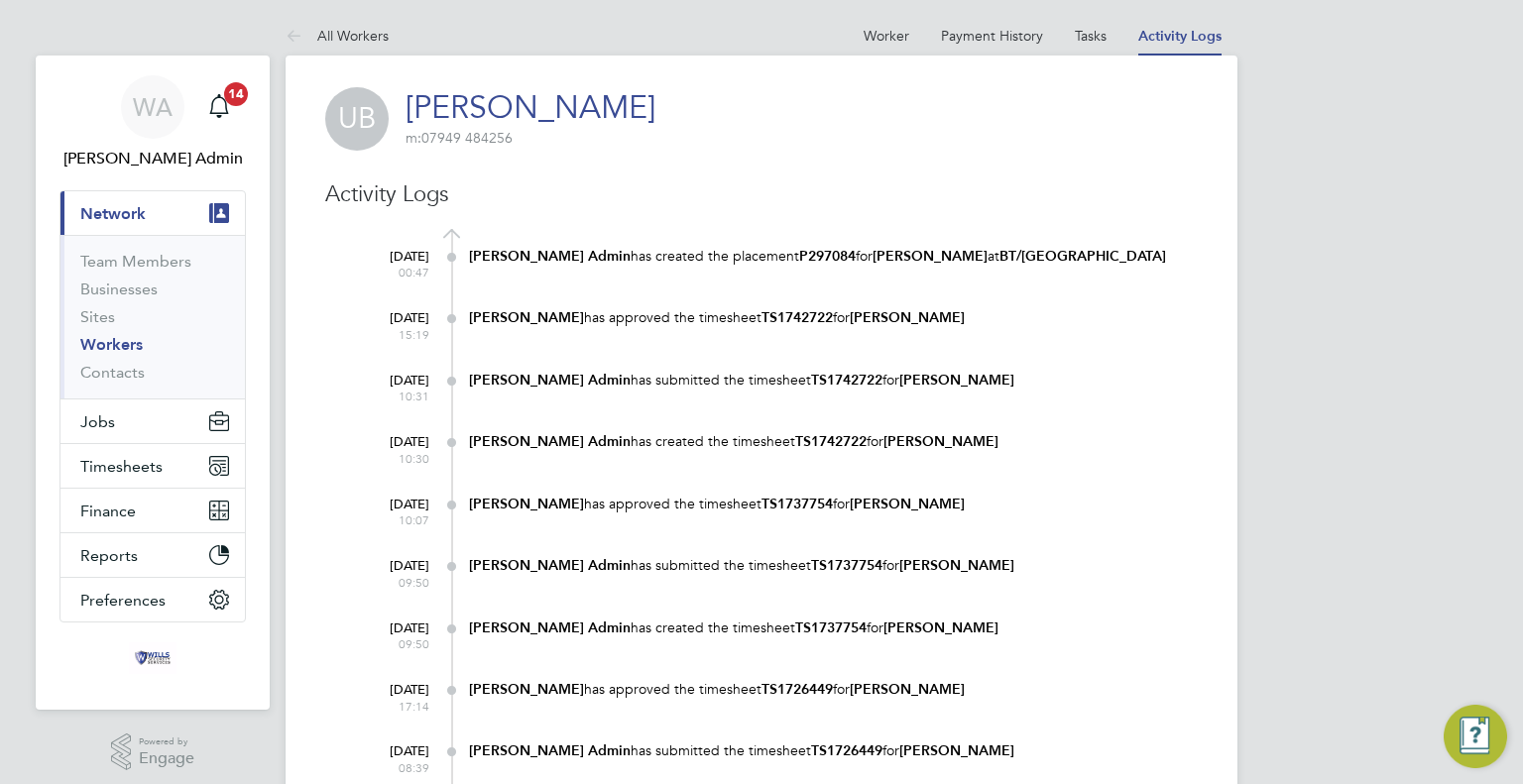 drag, startPoint x: 809, startPoint y: 135, endPoint x: 809, endPoint y: 159, distance: 24 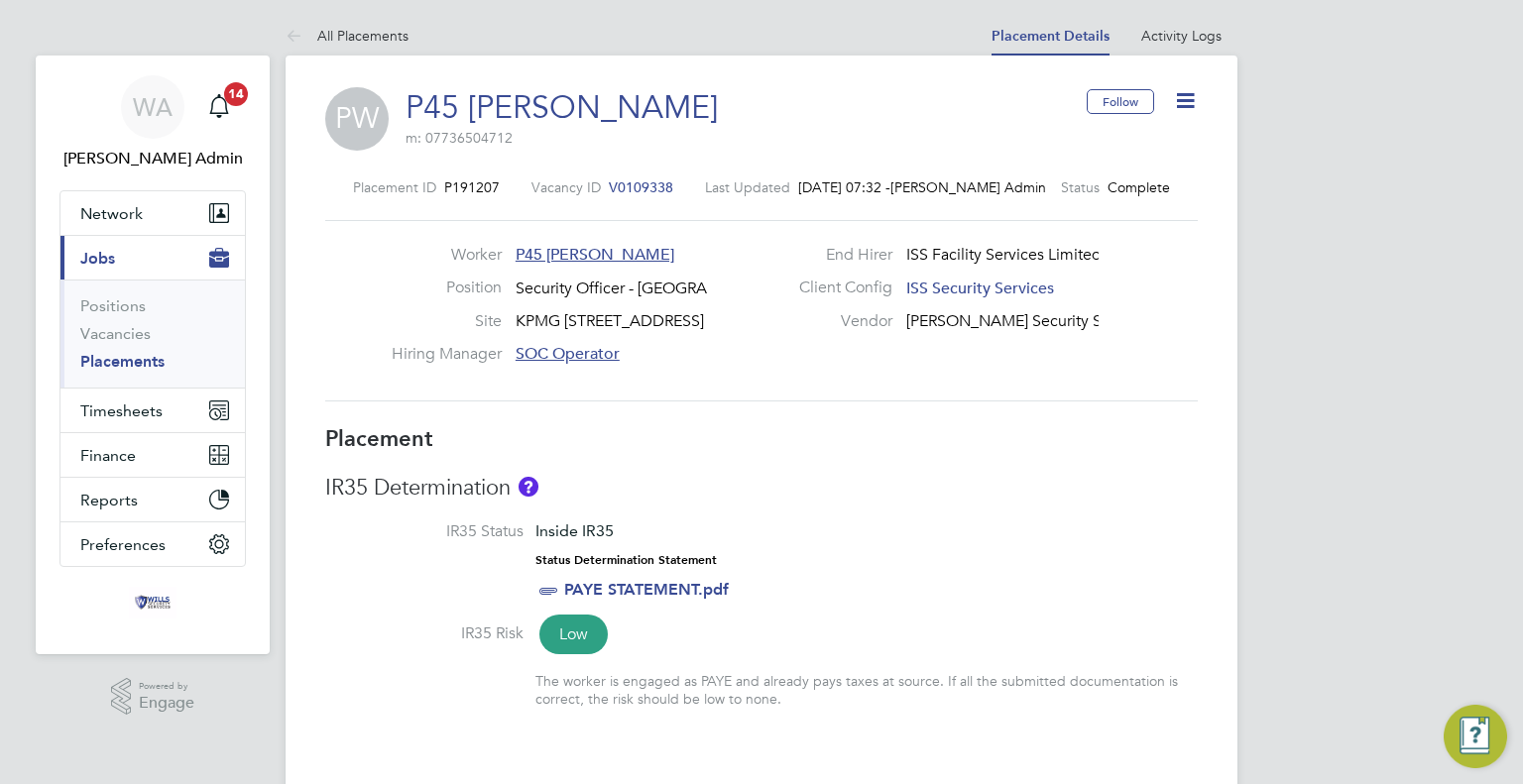 scroll, scrollTop: 0, scrollLeft: 0, axis: both 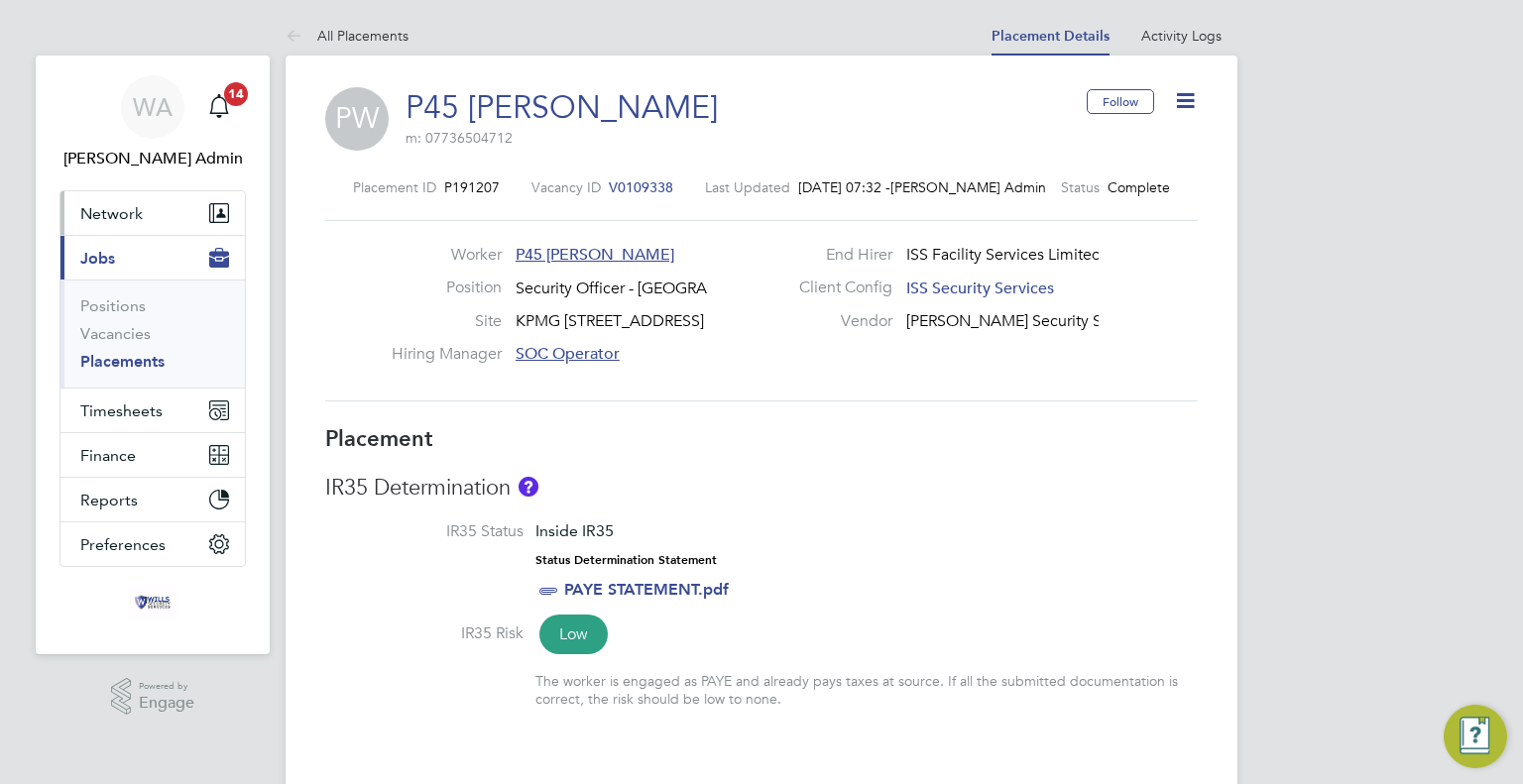 click on "Network" at bounding box center [153, 213] 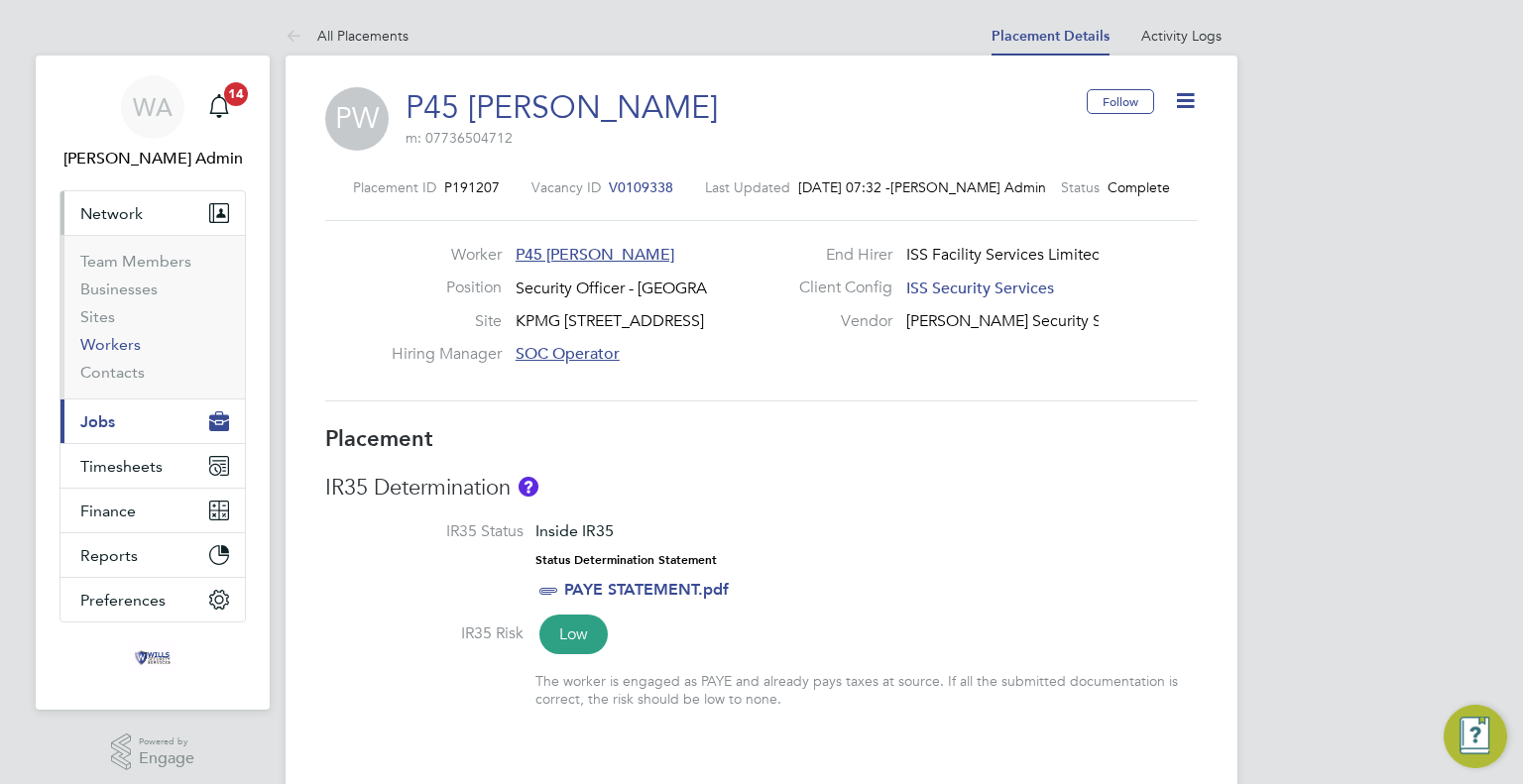 click on "Workers" at bounding box center (110, 344) 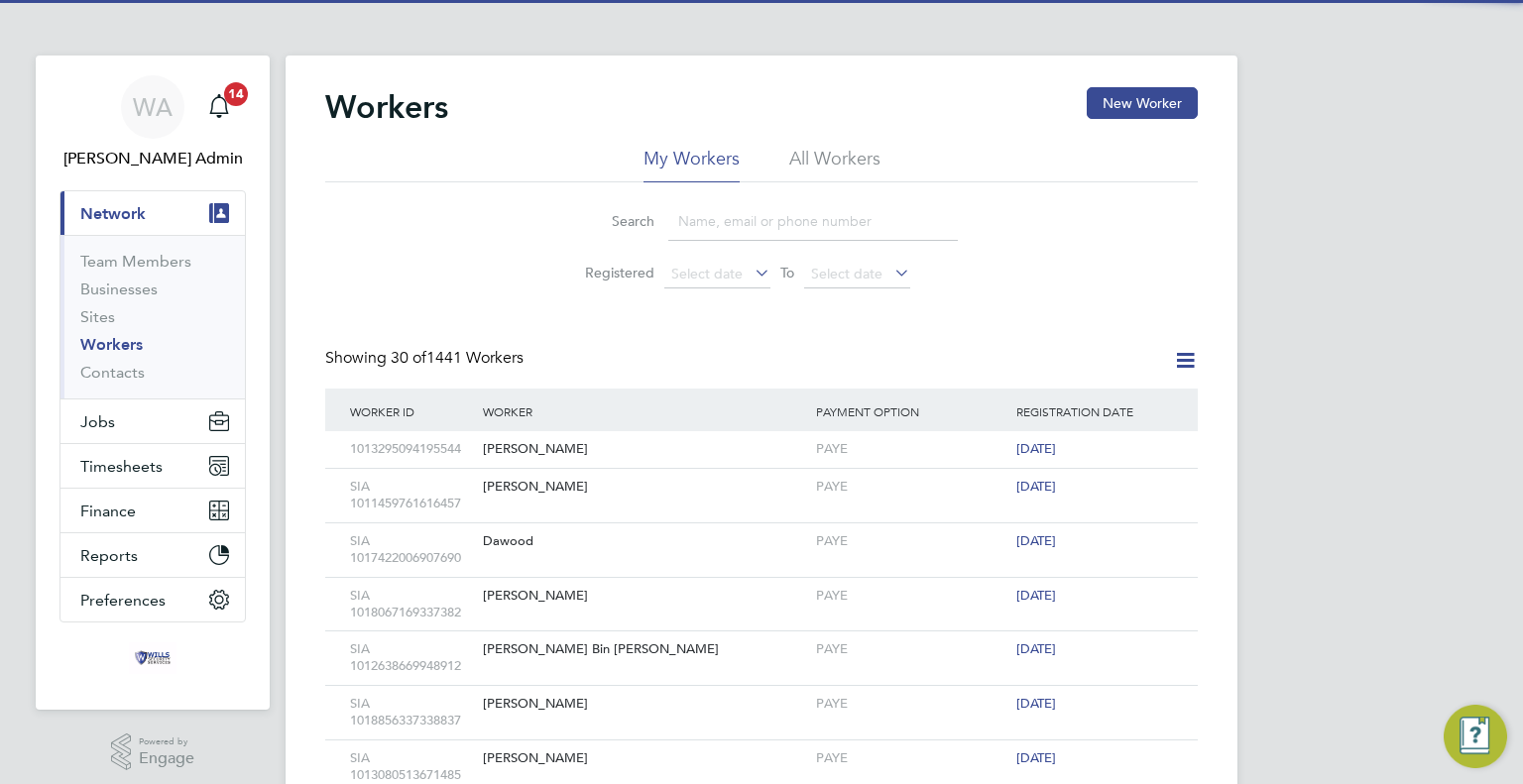 click 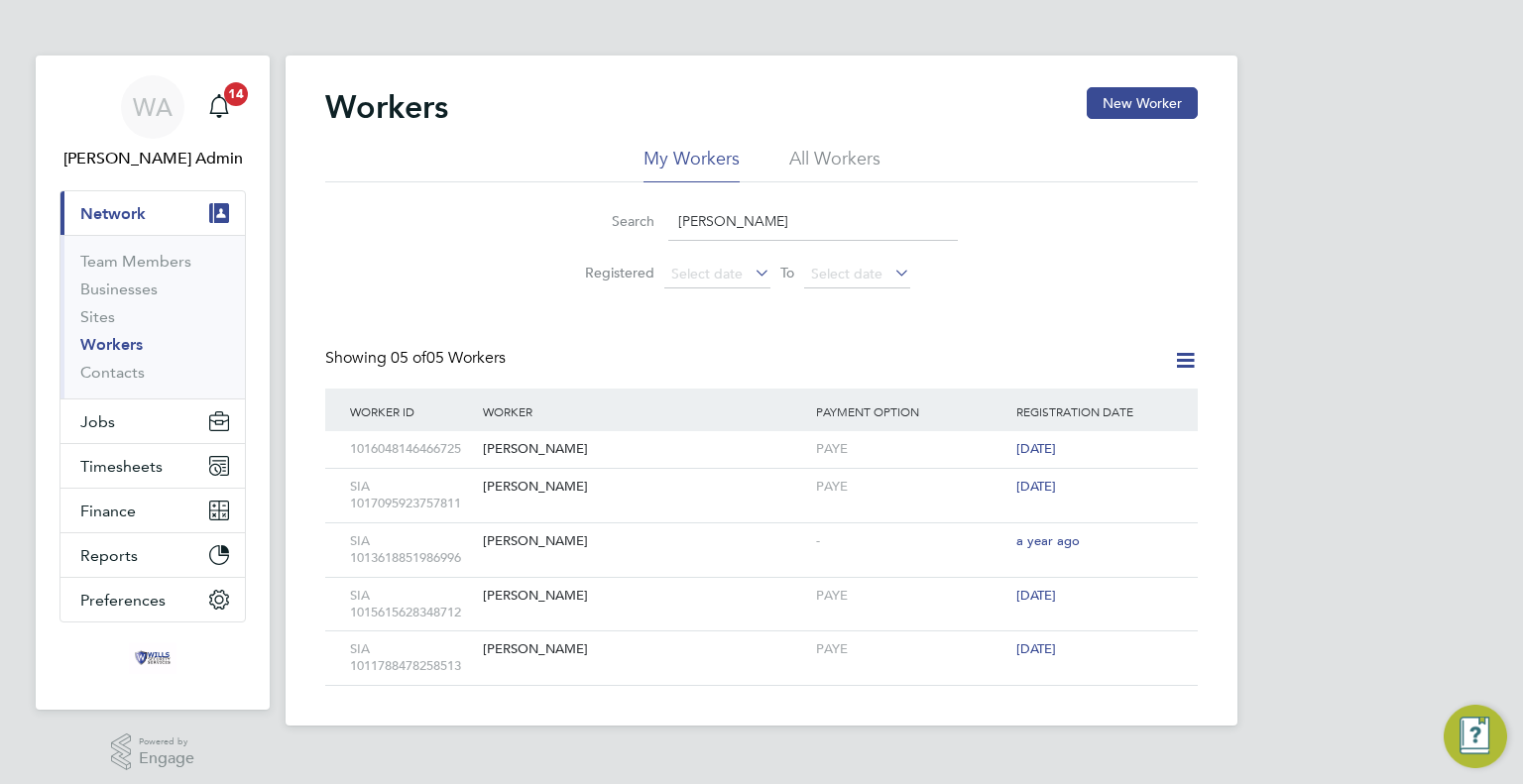 type on "muhammad farhan" 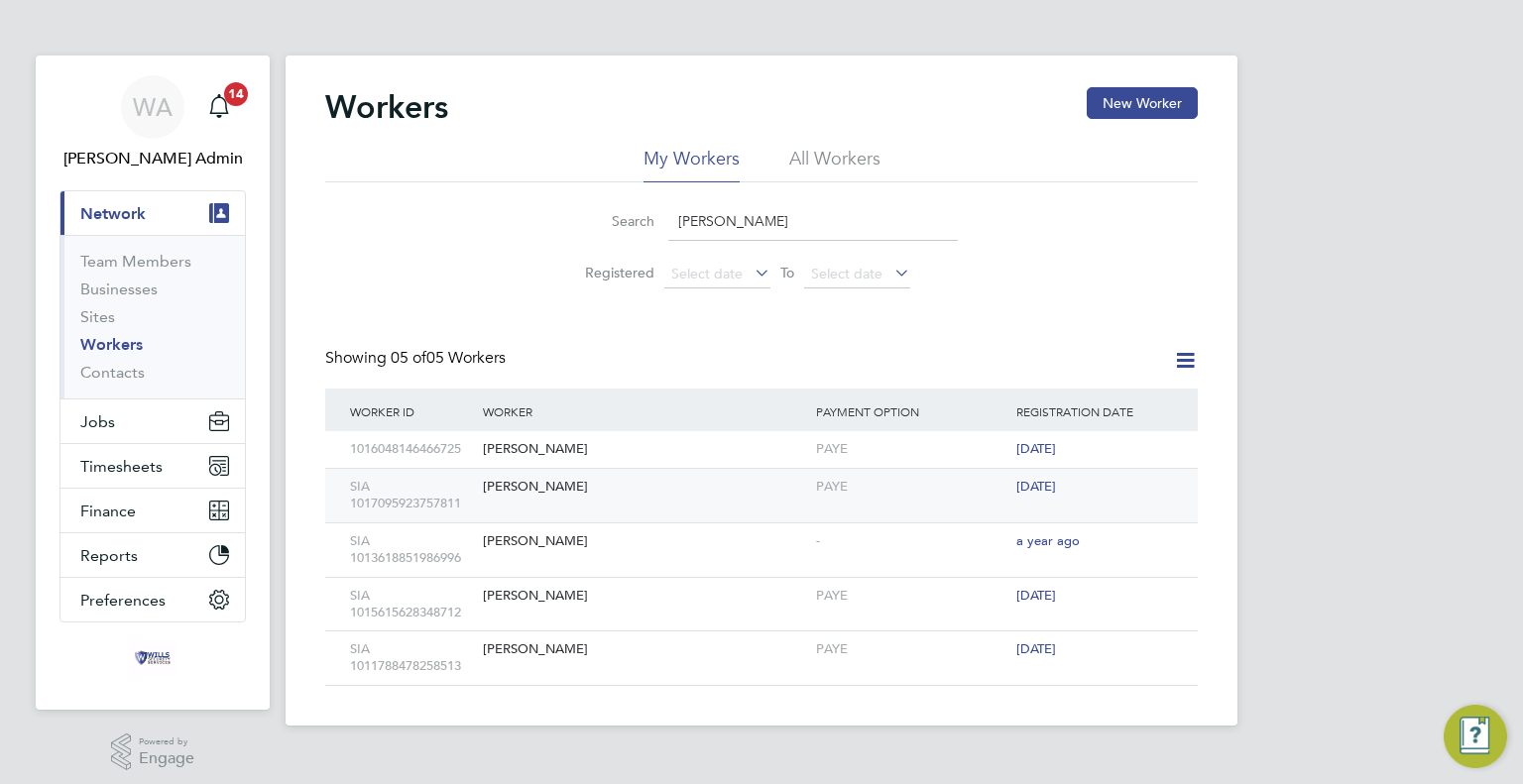 click on "SIA 1017095923757811" 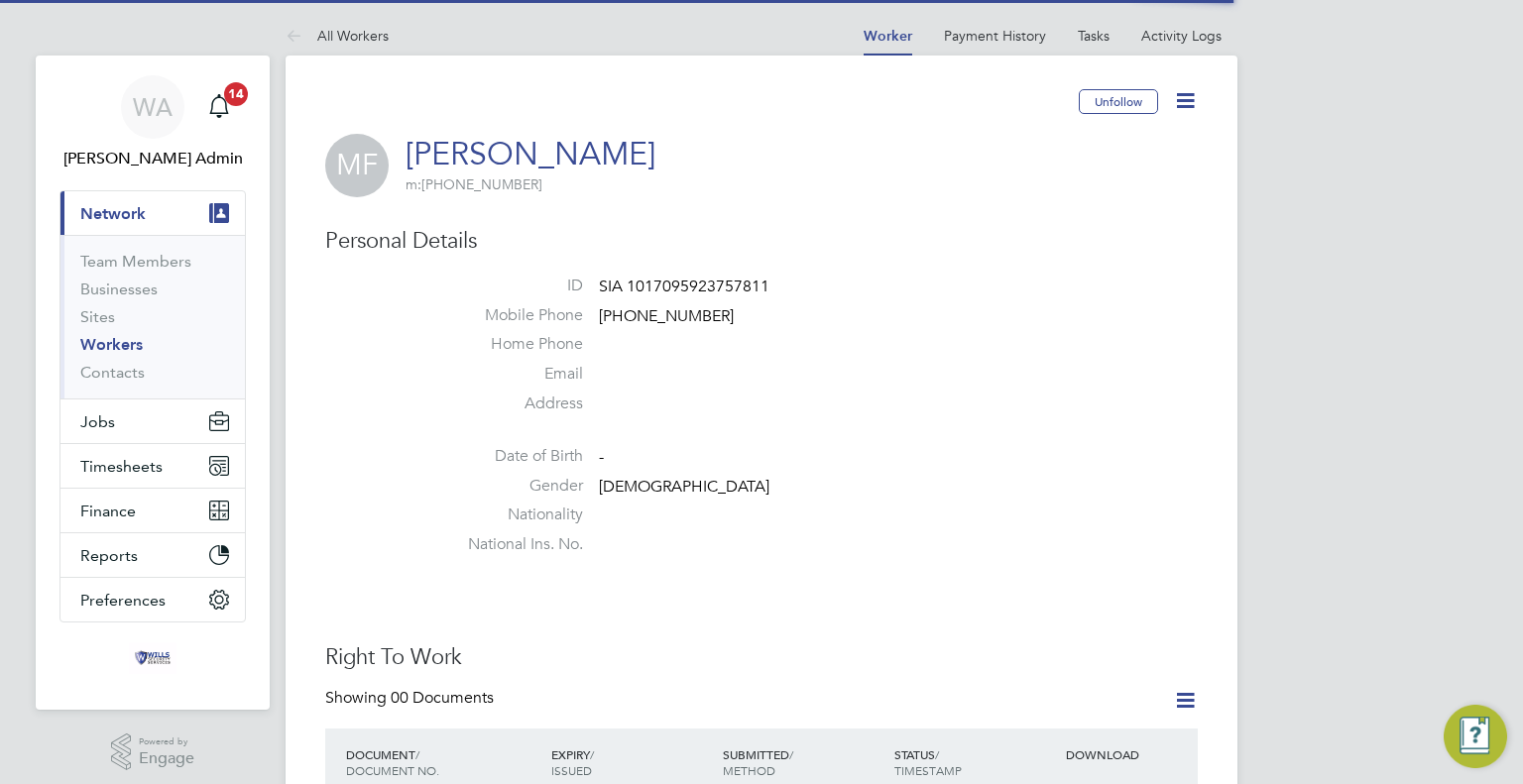 scroll, scrollTop: 0, scrollLeft: 0, axis: both 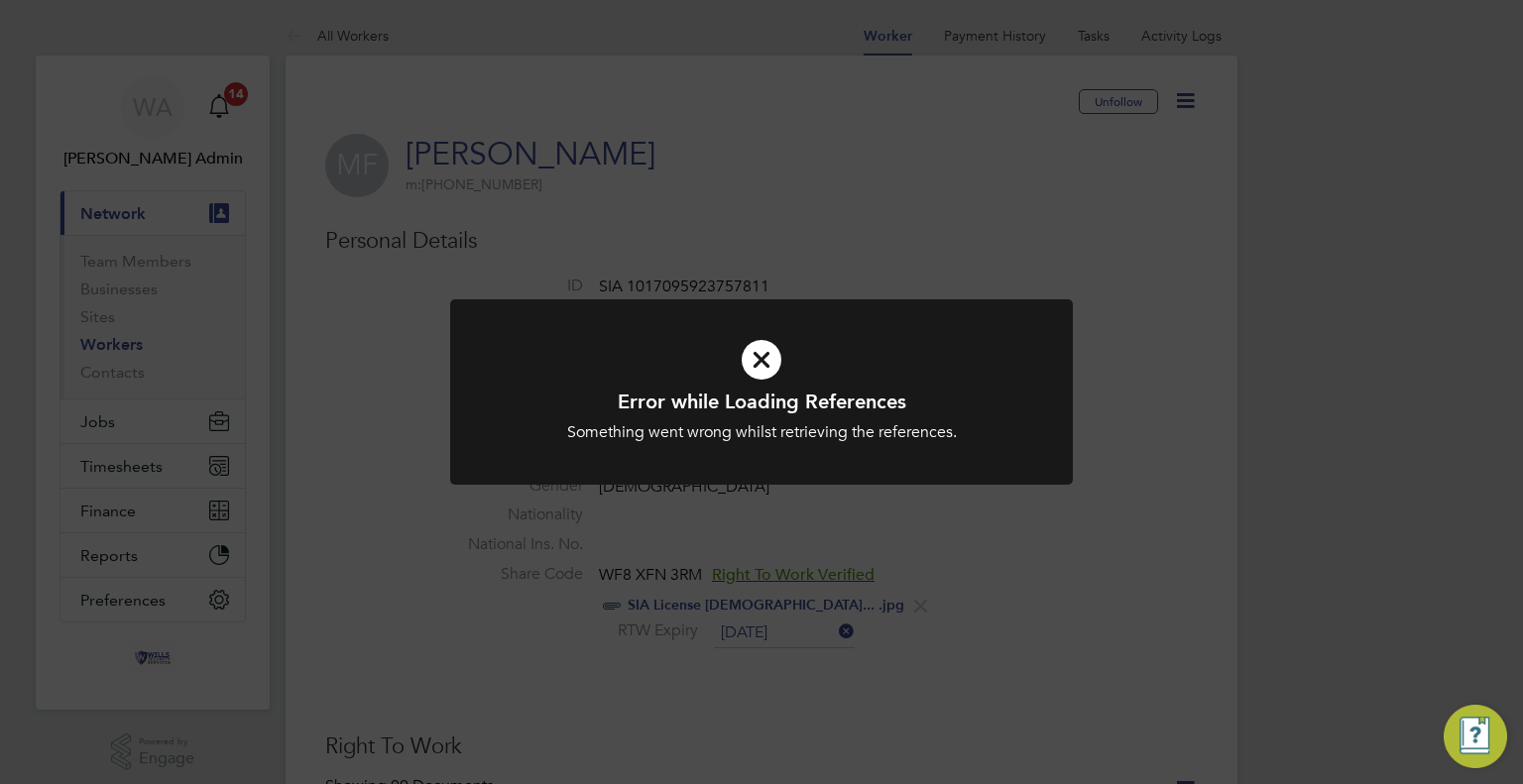 click at bounding box center [762, 360] 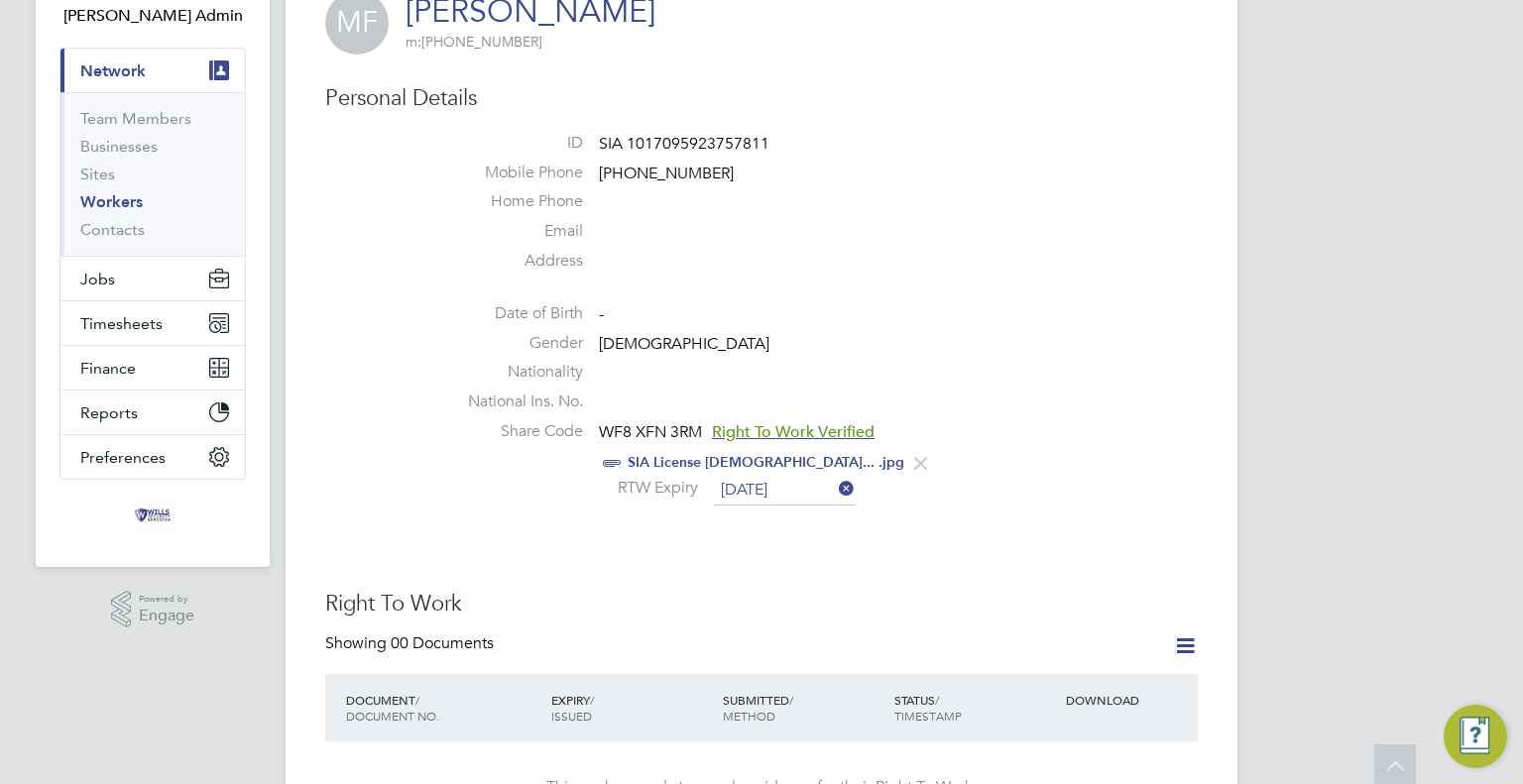 scroll, scrollTop: 0, scrollLeft: 0, axis: both 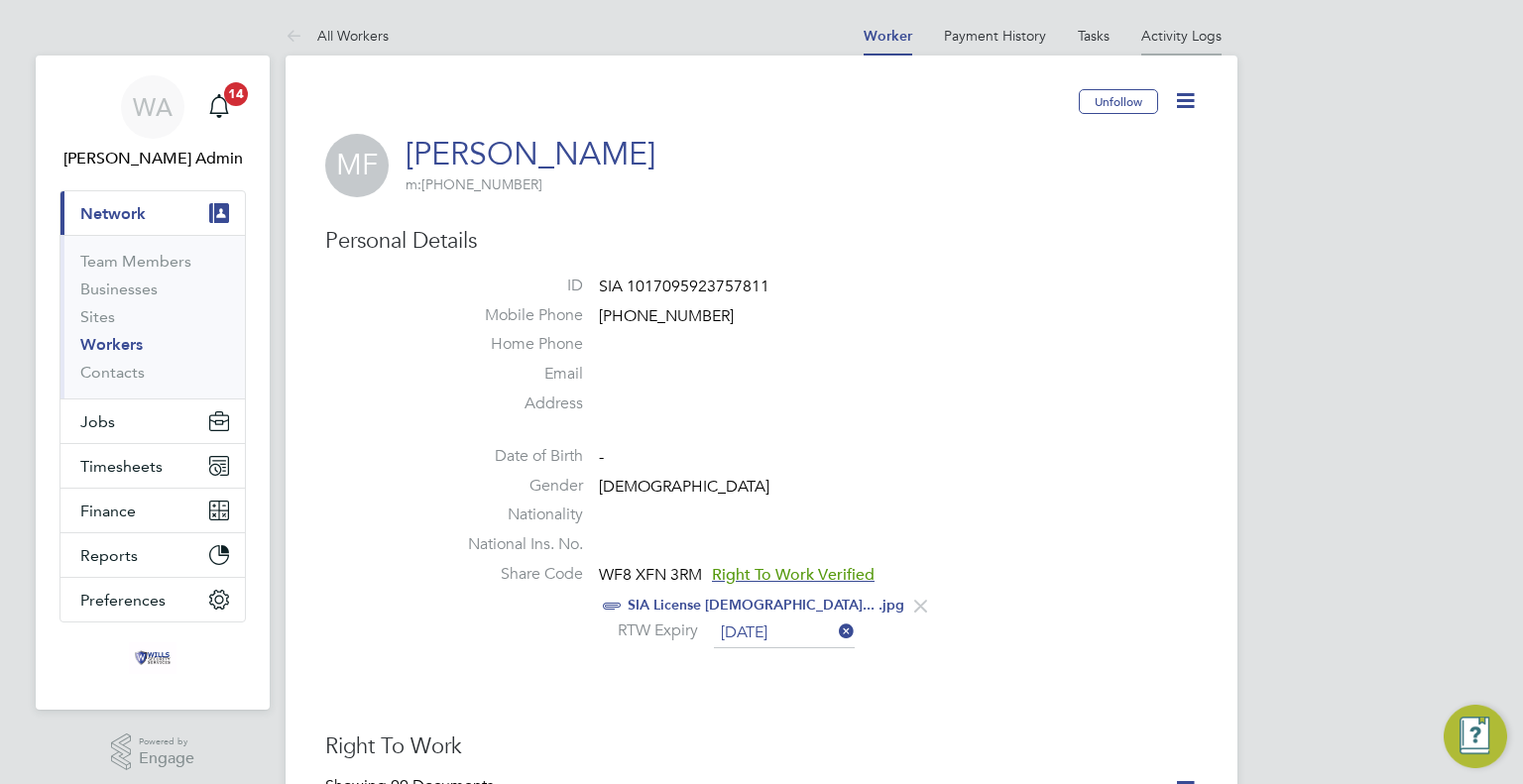 click on "Activity Logs" at bounding box center [1181, 36] 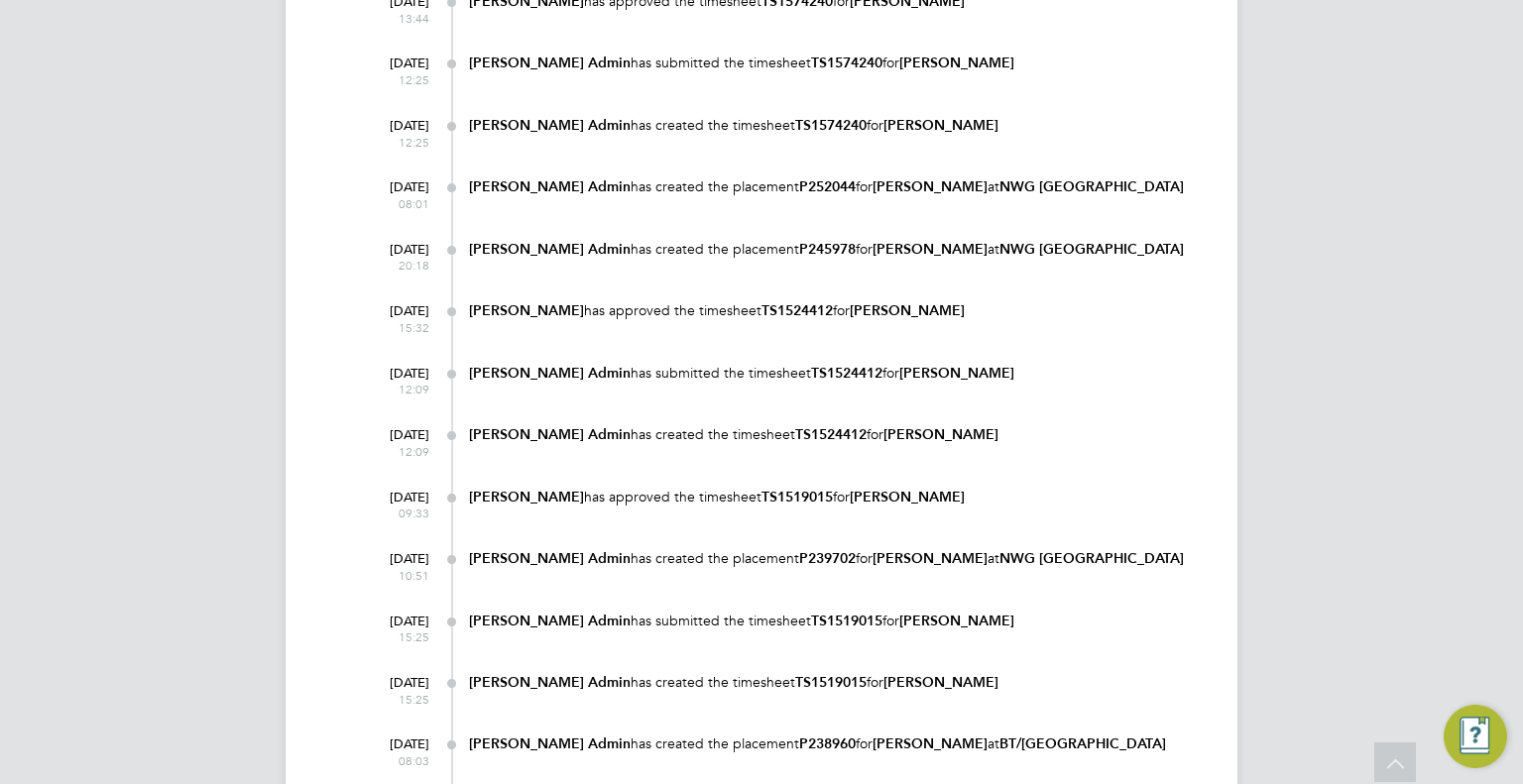 scroll, scrollTop: 3222, scrollLeft: 0, axis: vertical 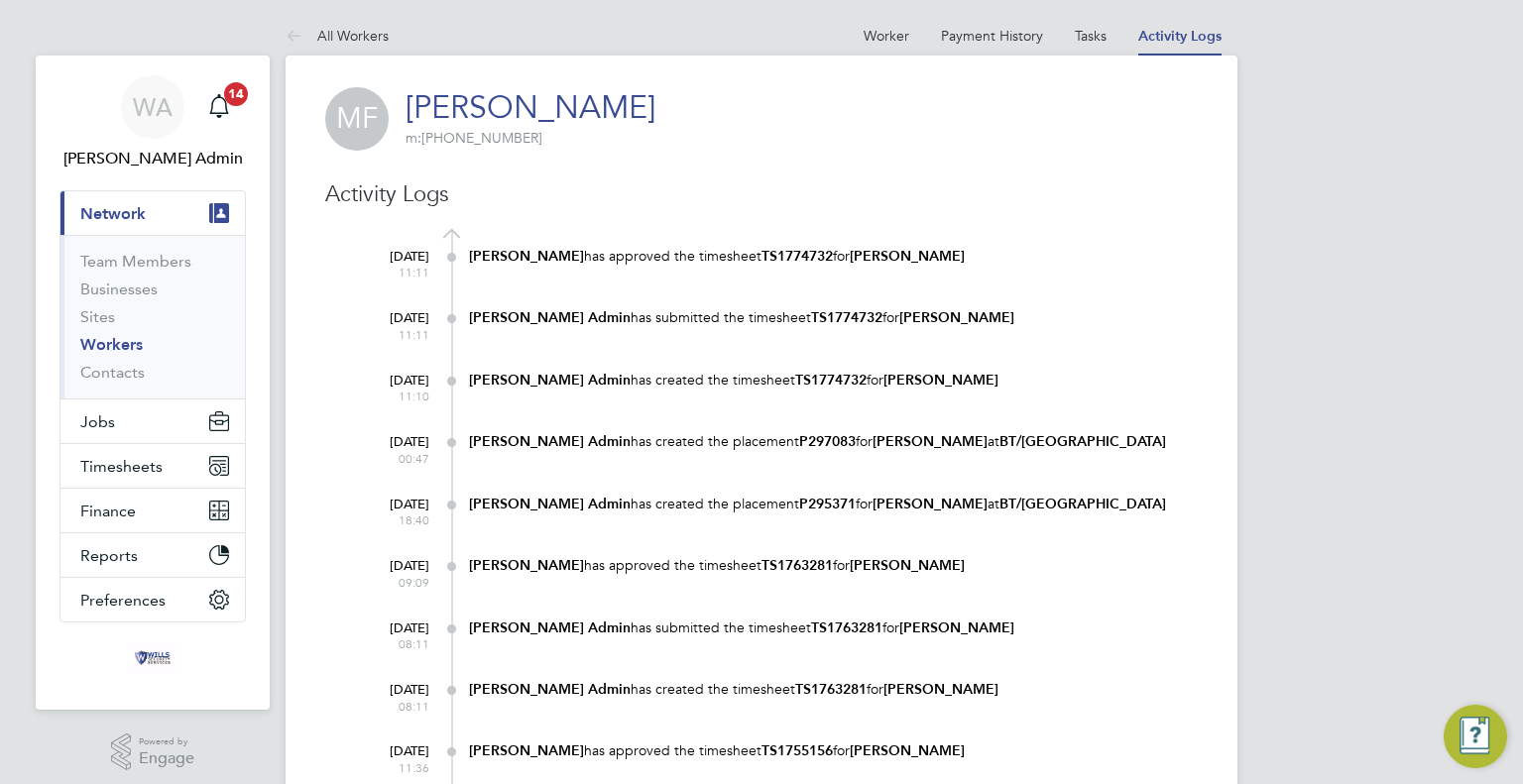 click on "Activity Logs" 